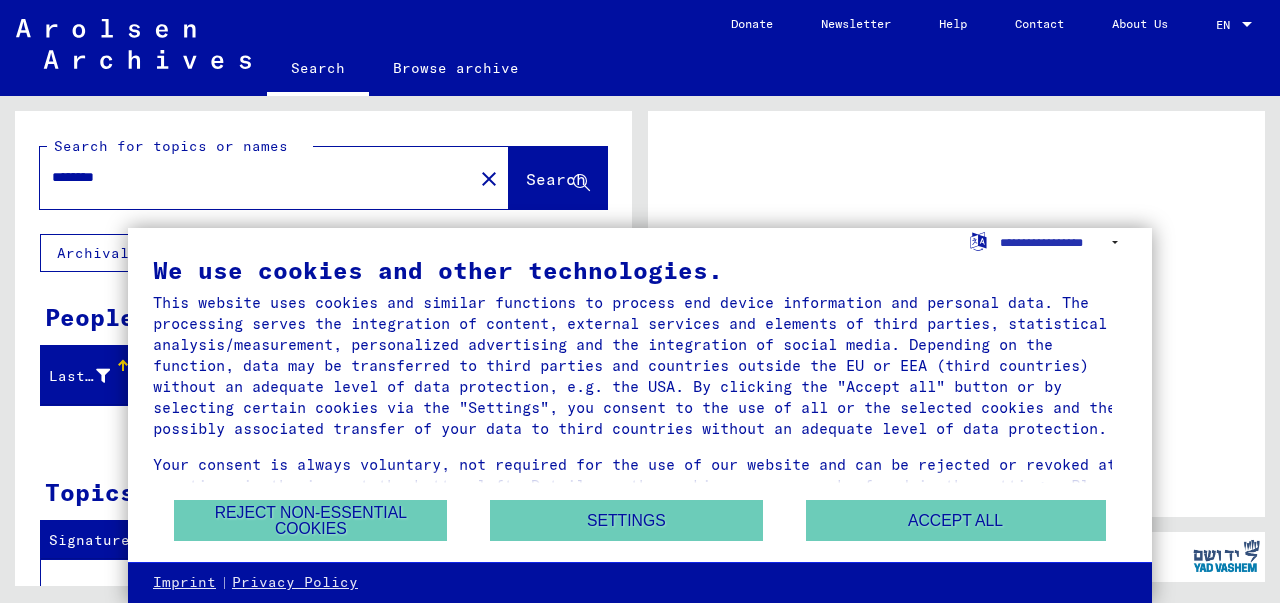 scroll, scrollTop: 0, scrollLeft: 0, axis: both 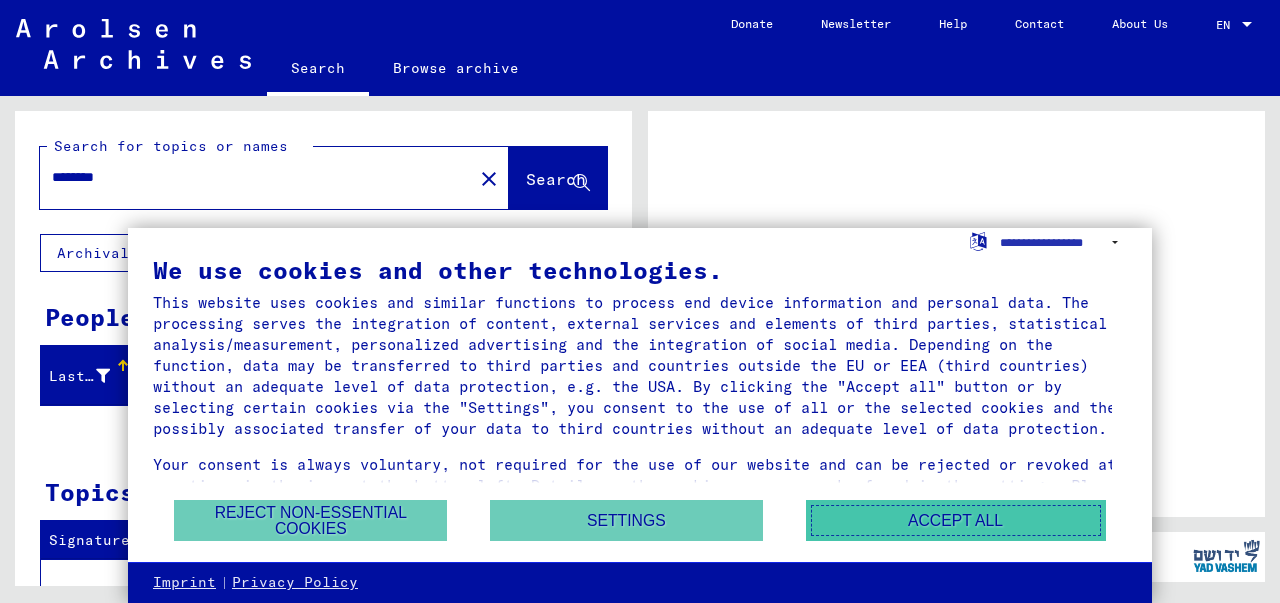 click on "Accept all" at bounding box center (956, 520) 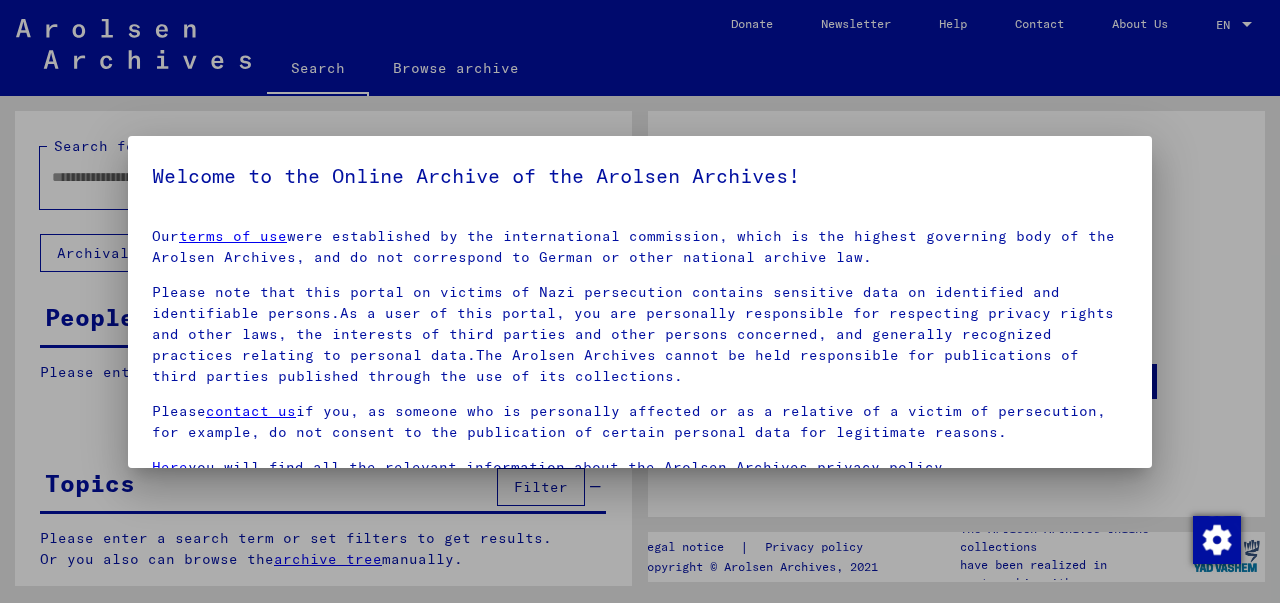 type on "********" 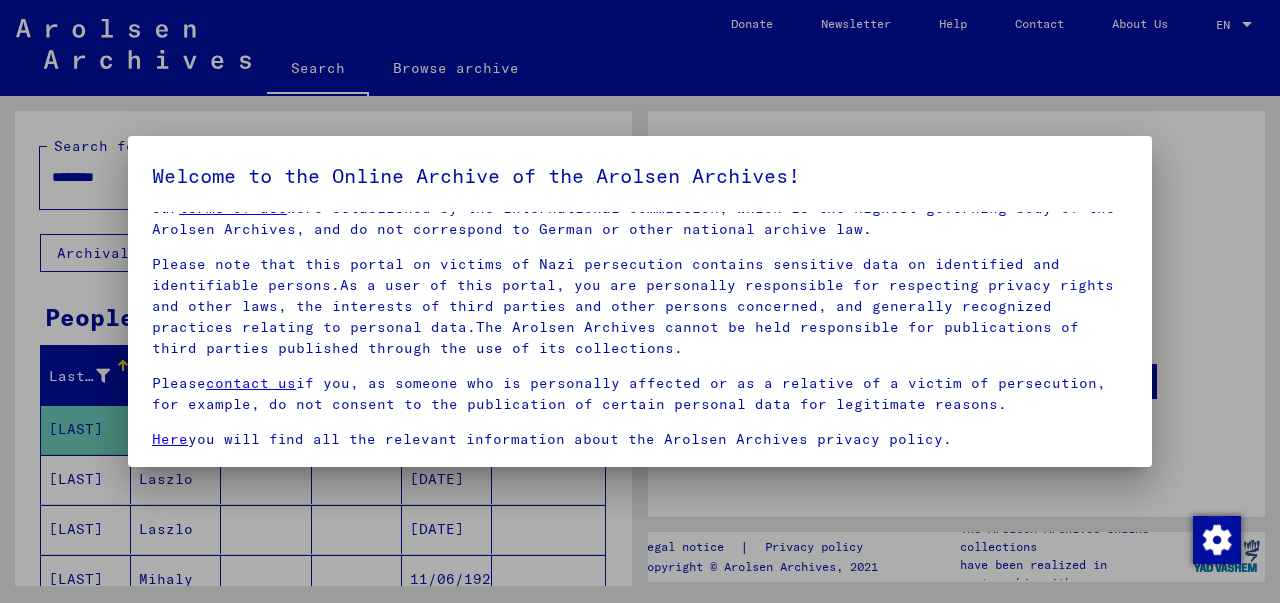 scroll, scrollTop: 0, scrollLeft: 0, axis: both 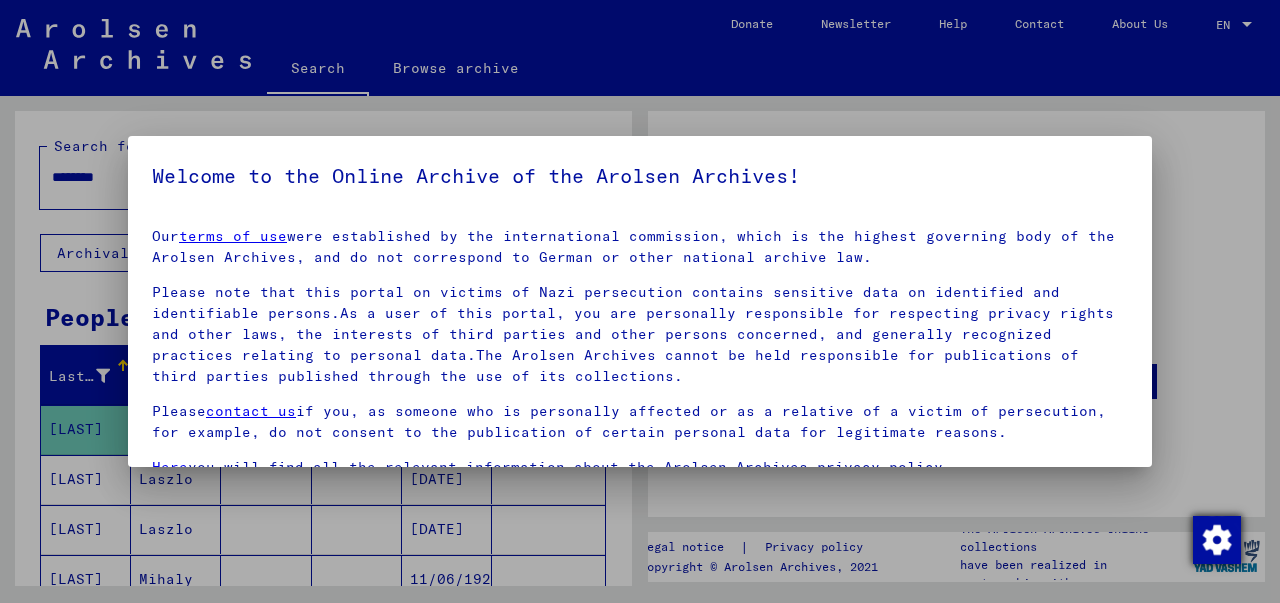 click at bounding box center [1217, 540] 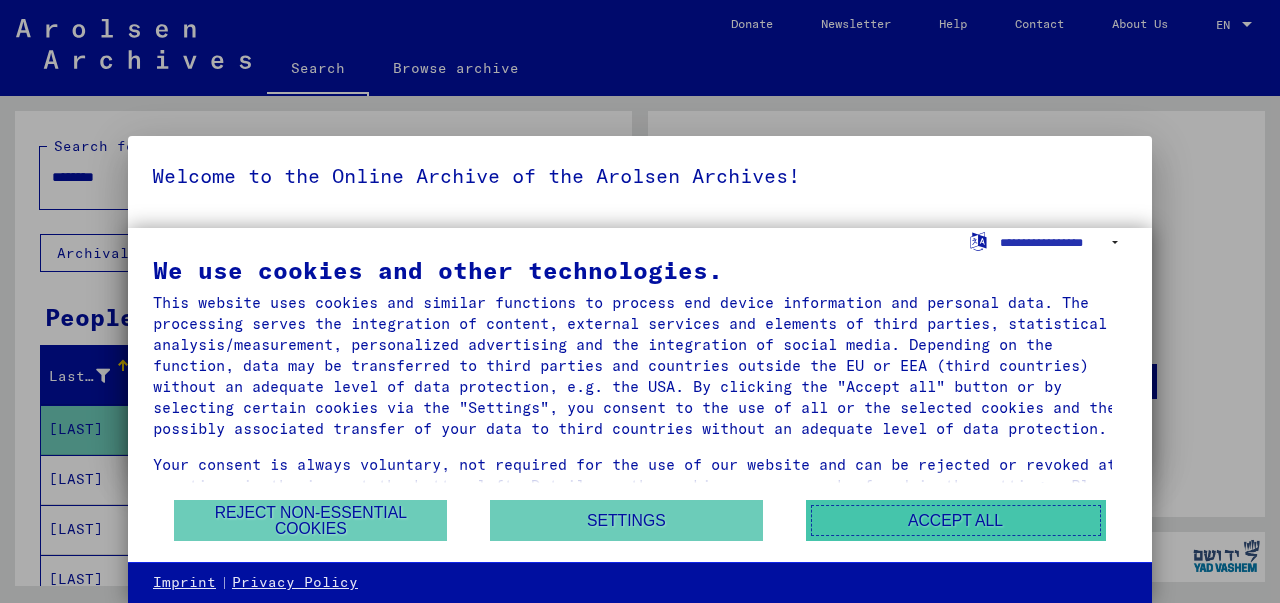 click on "Accept all" at bounding box center [956, 520] 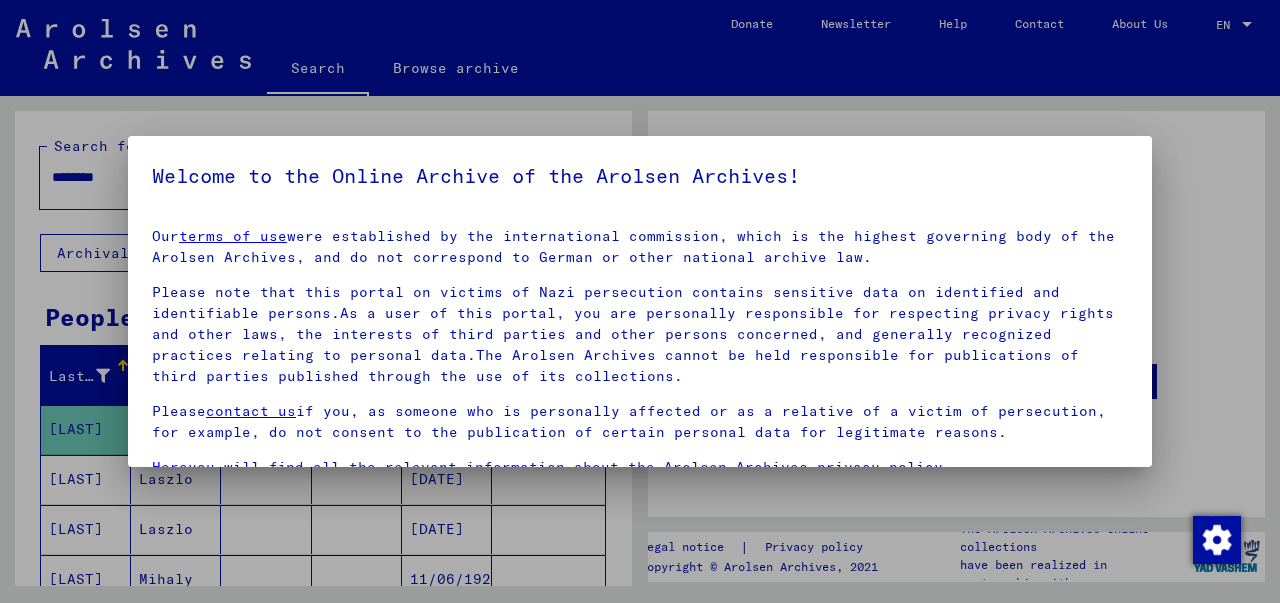 click at bounding box center (640, 301) 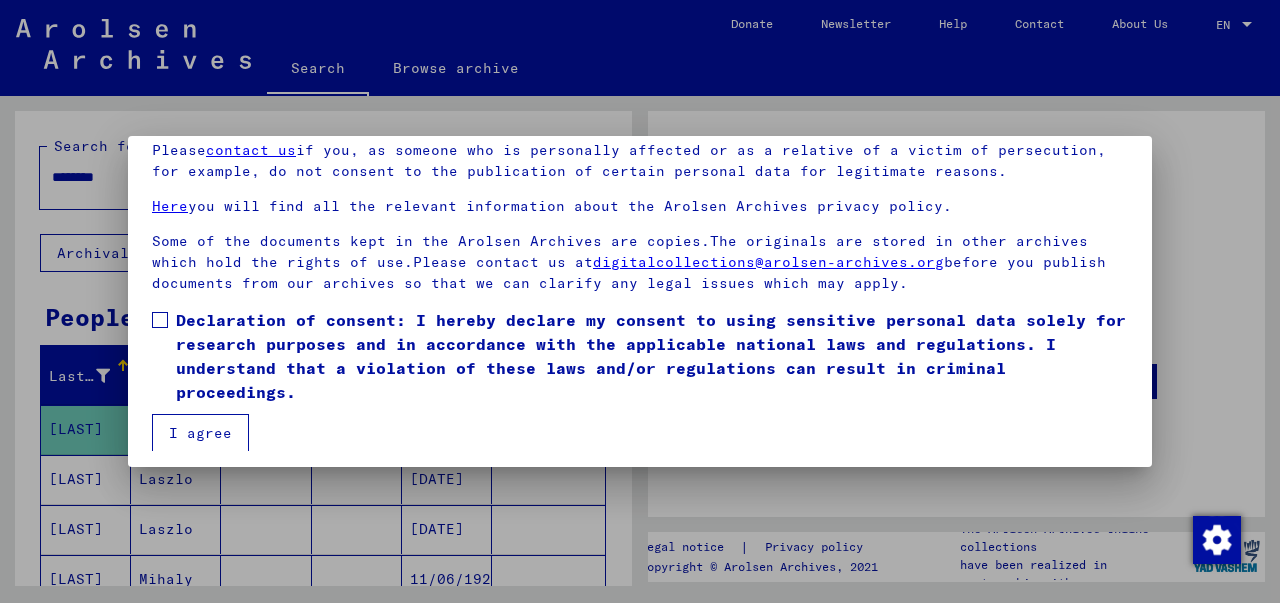 scroll, scrollTop: 160, scrollLeft: 0, axis: vertical 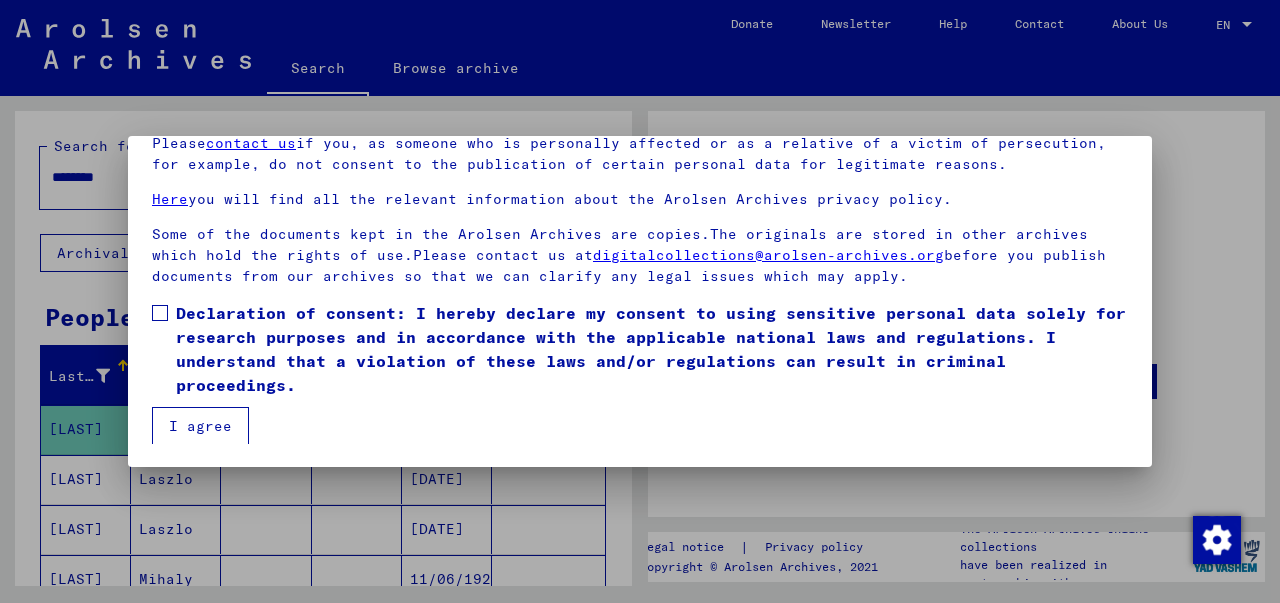 click at bounding box center (160, 313) 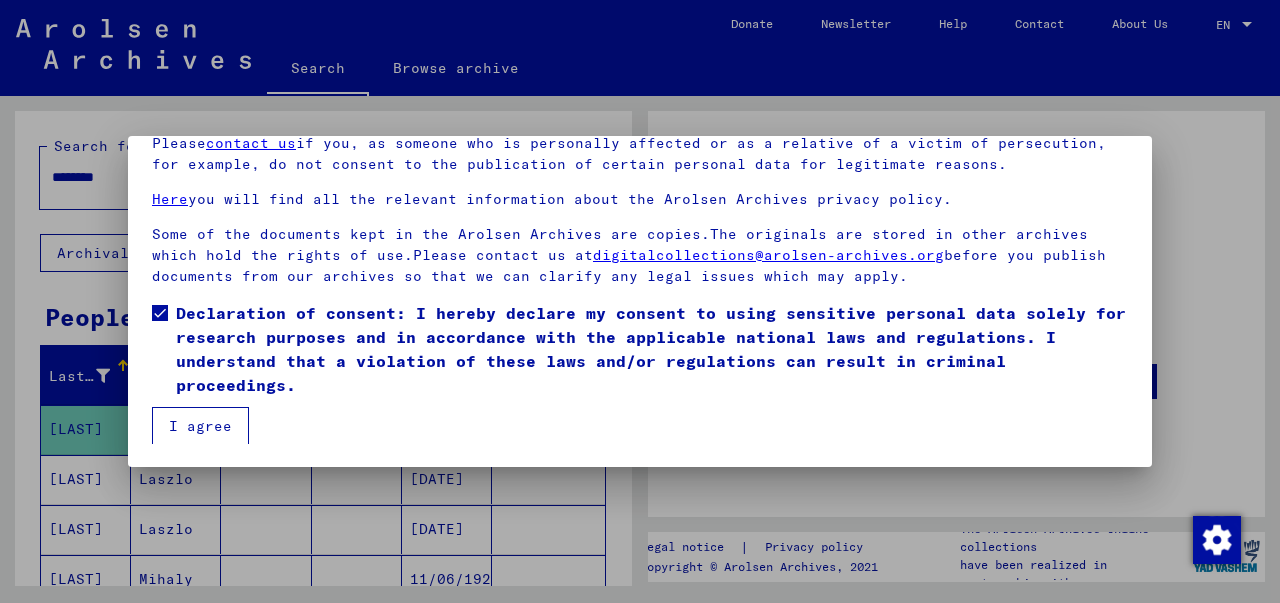 click on "I agree" at bounding box center [200, 426] 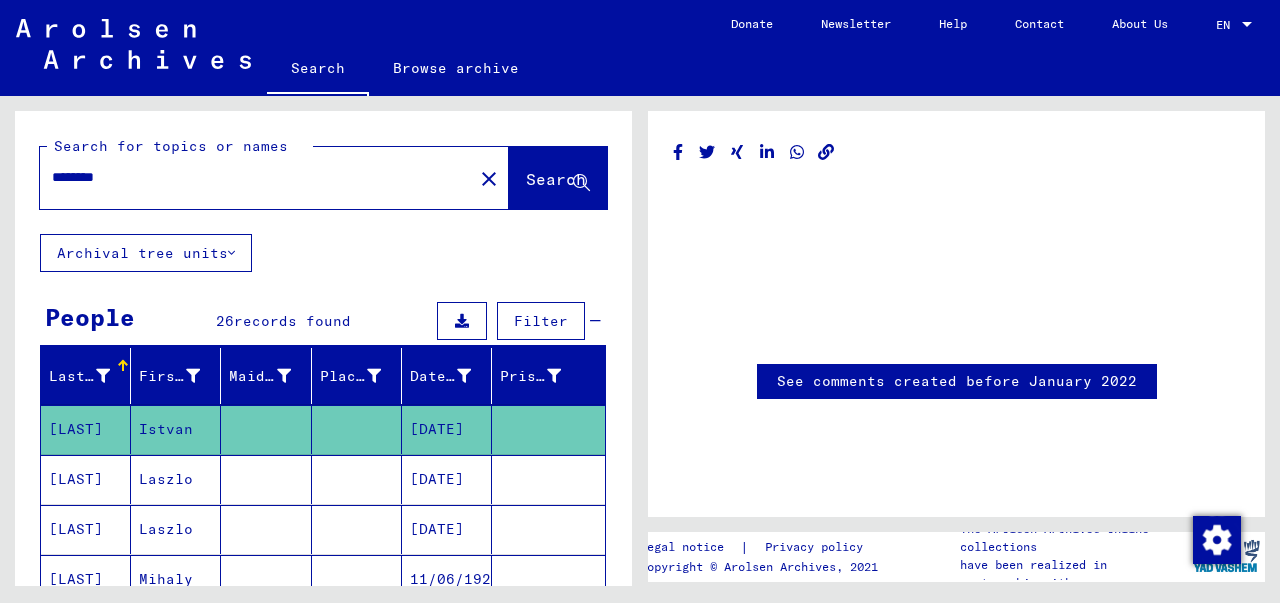 click on "Search" 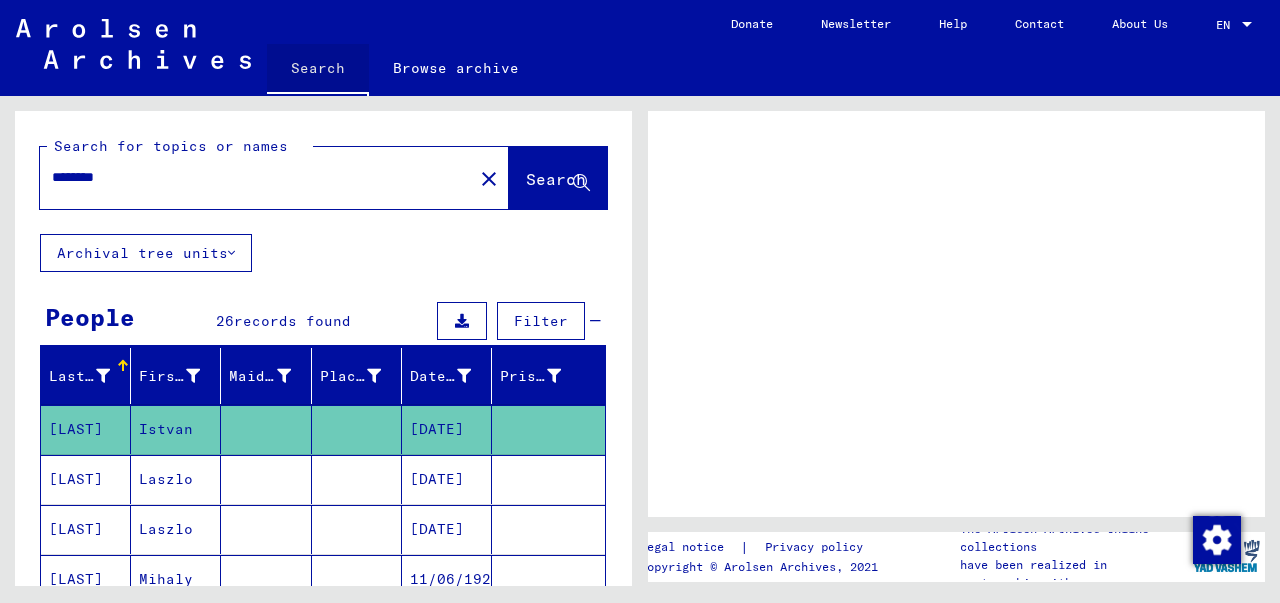 type 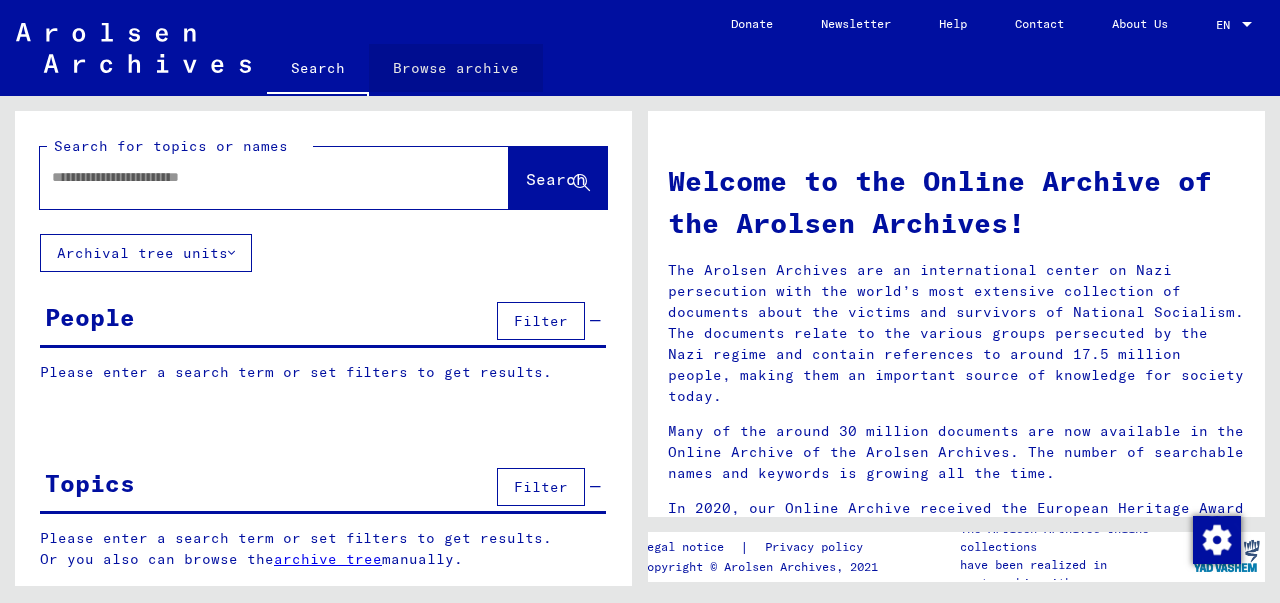 click on "Browse archive" 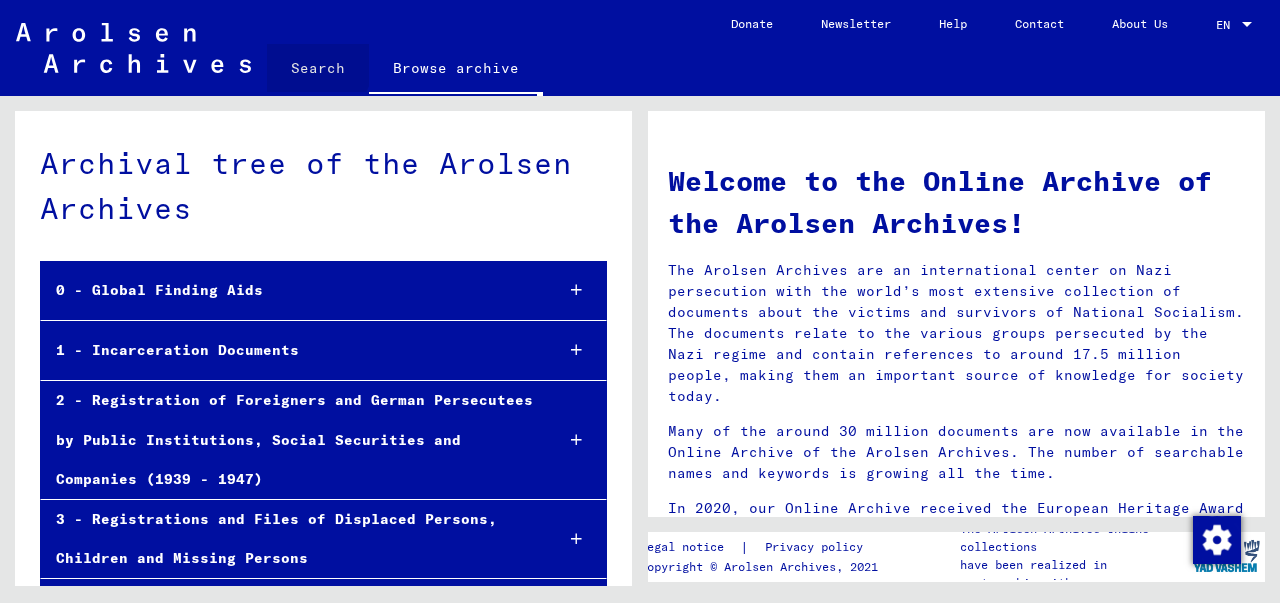 click on "Search" 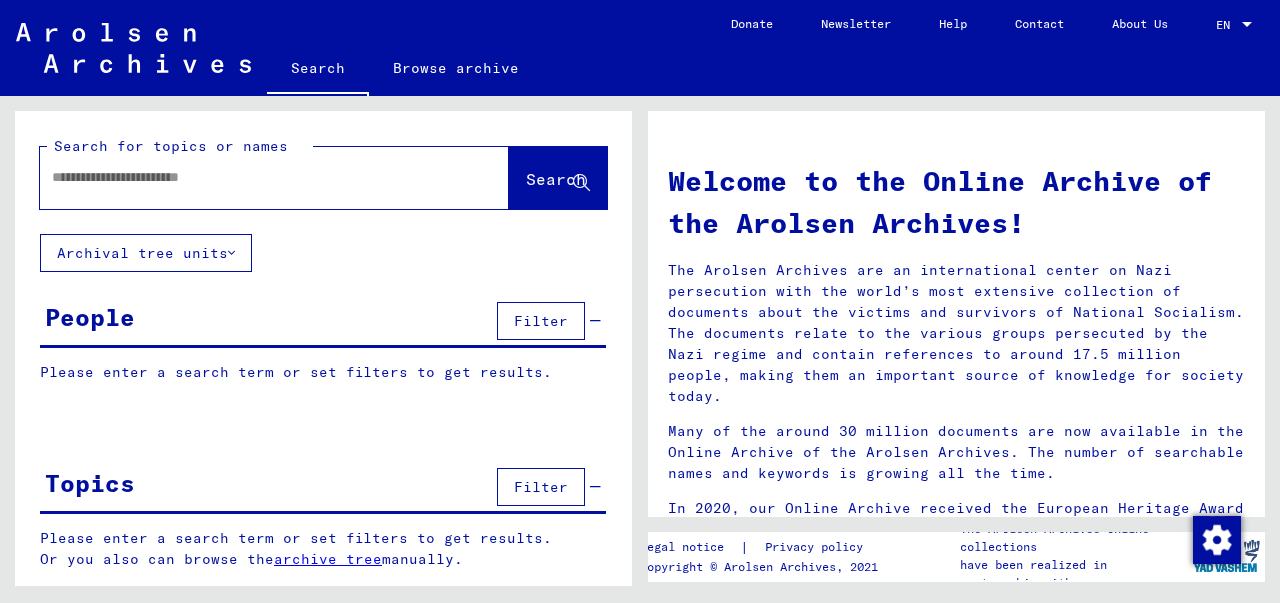 click at bounding box center (250, 177) 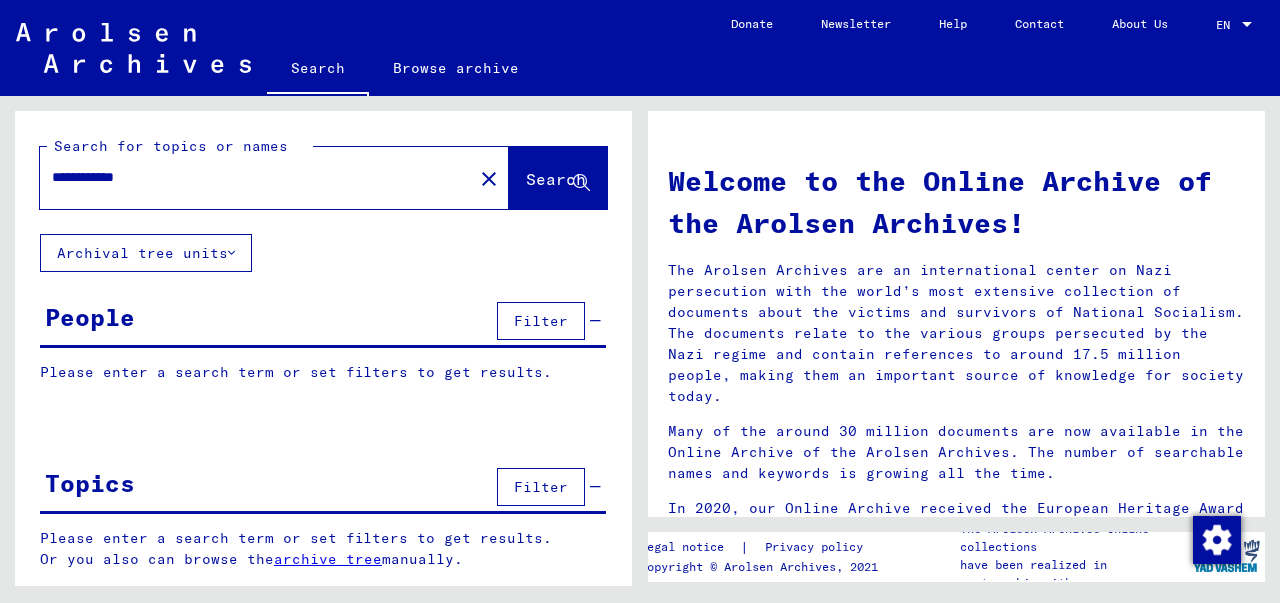 type on "**********" 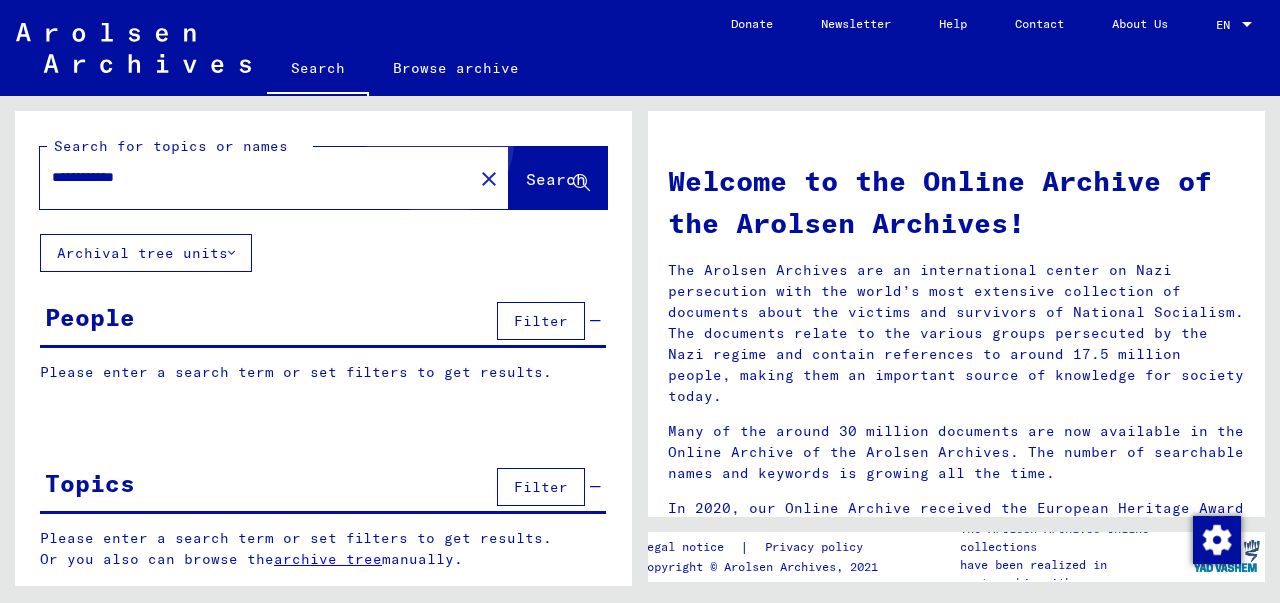 click on "Search" 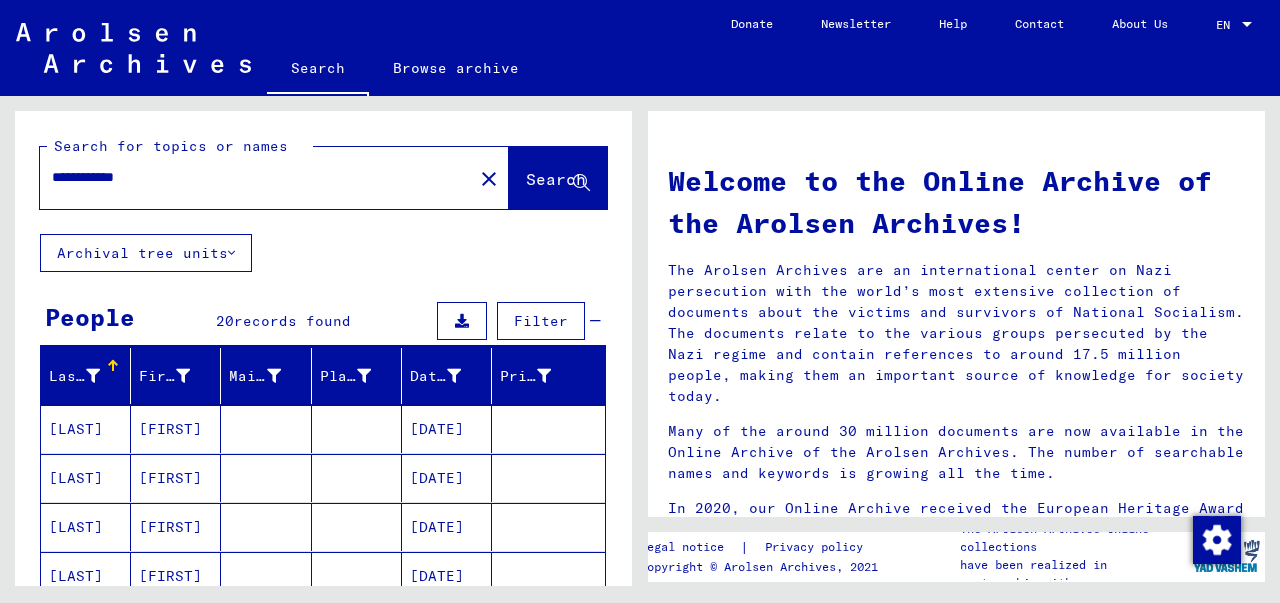 scroll, scrollTop: 266, scrollLeft: 0, axis: vertical 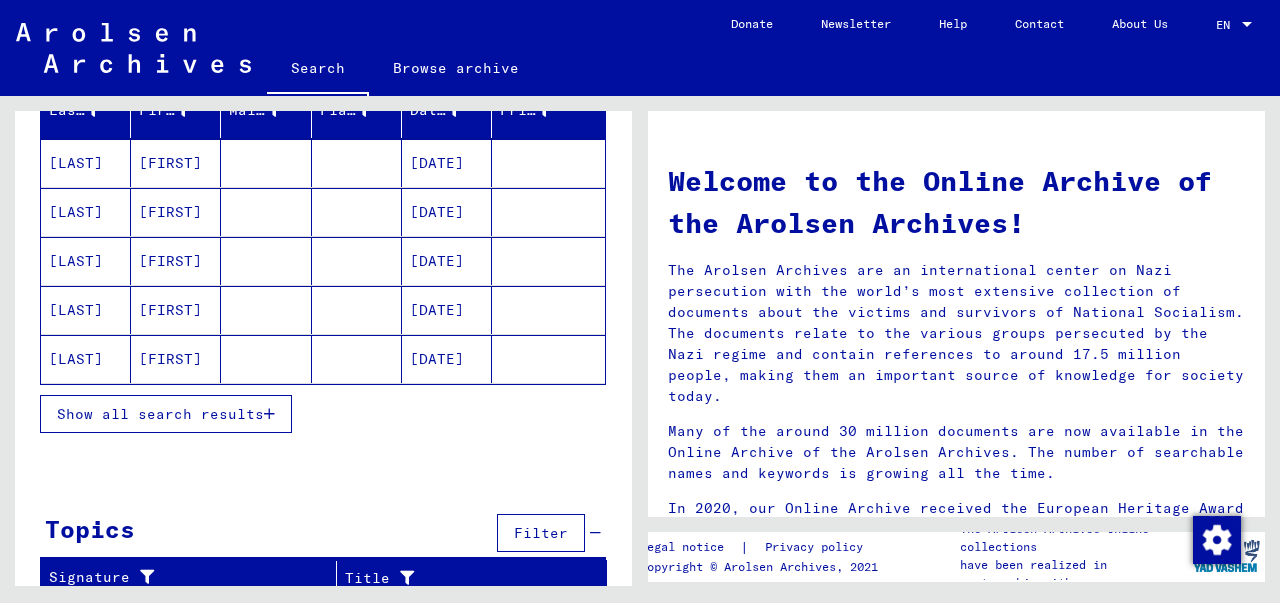 click on "Show all search results" at bounding box center [160, 414] 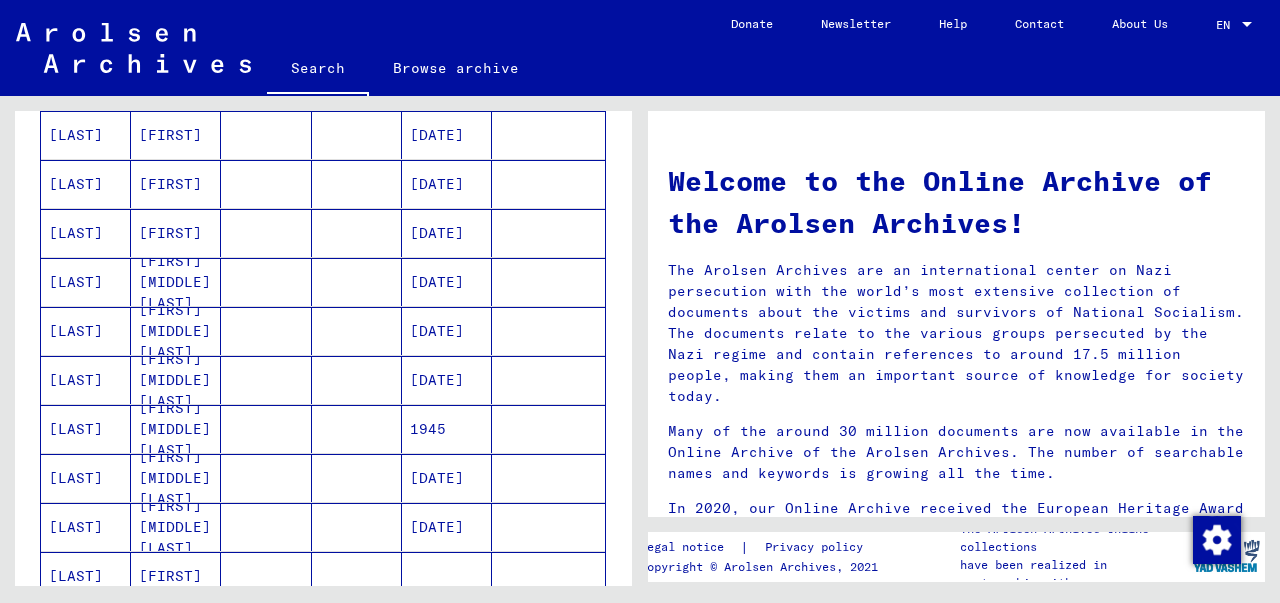 scroll, scrollTop: 800, scrollLeft: 0, axis: vertical 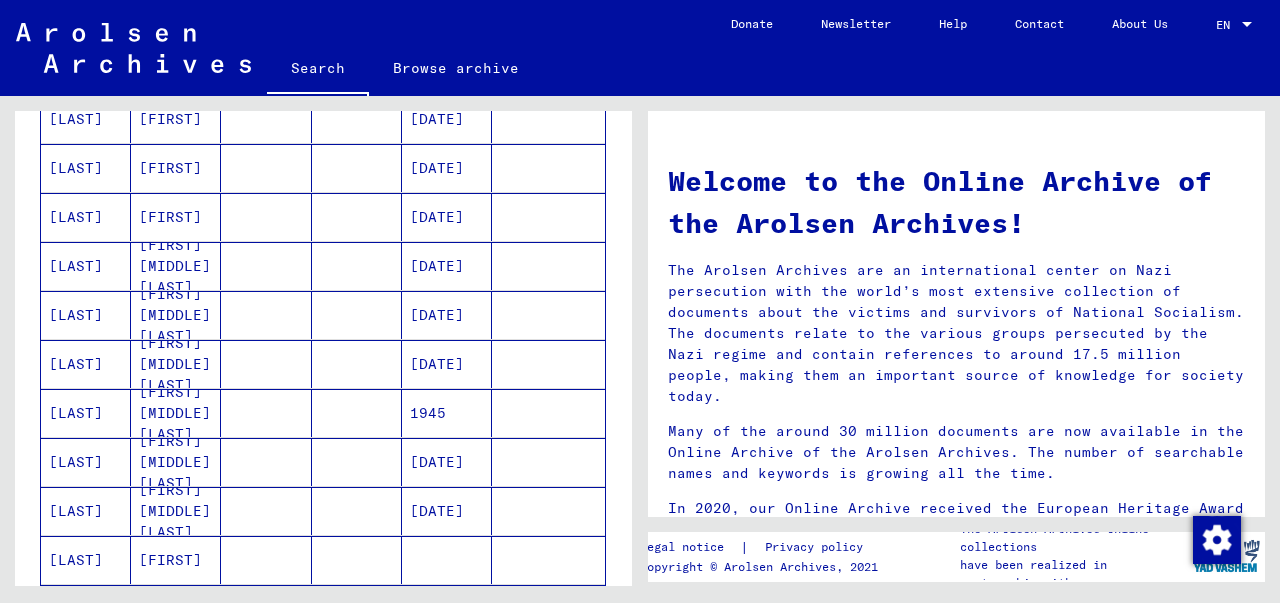 click on "[FIRST]" at bounding box center [176, 266] 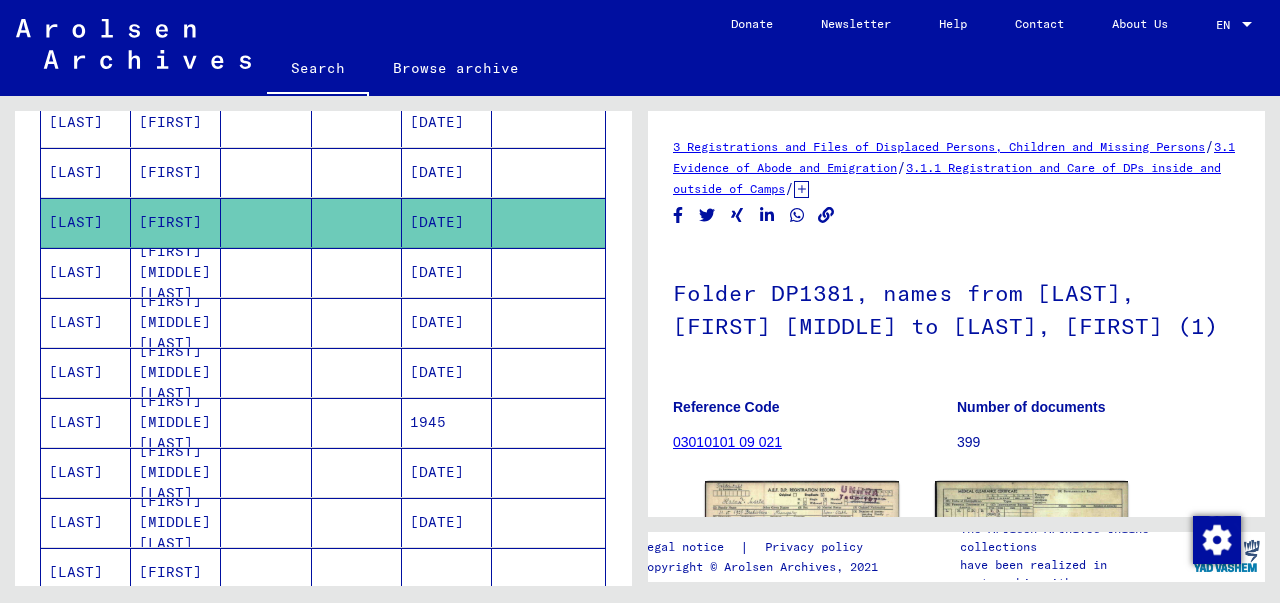 scroll, scrollTop: 0, scrollLeft: 0, axis: both 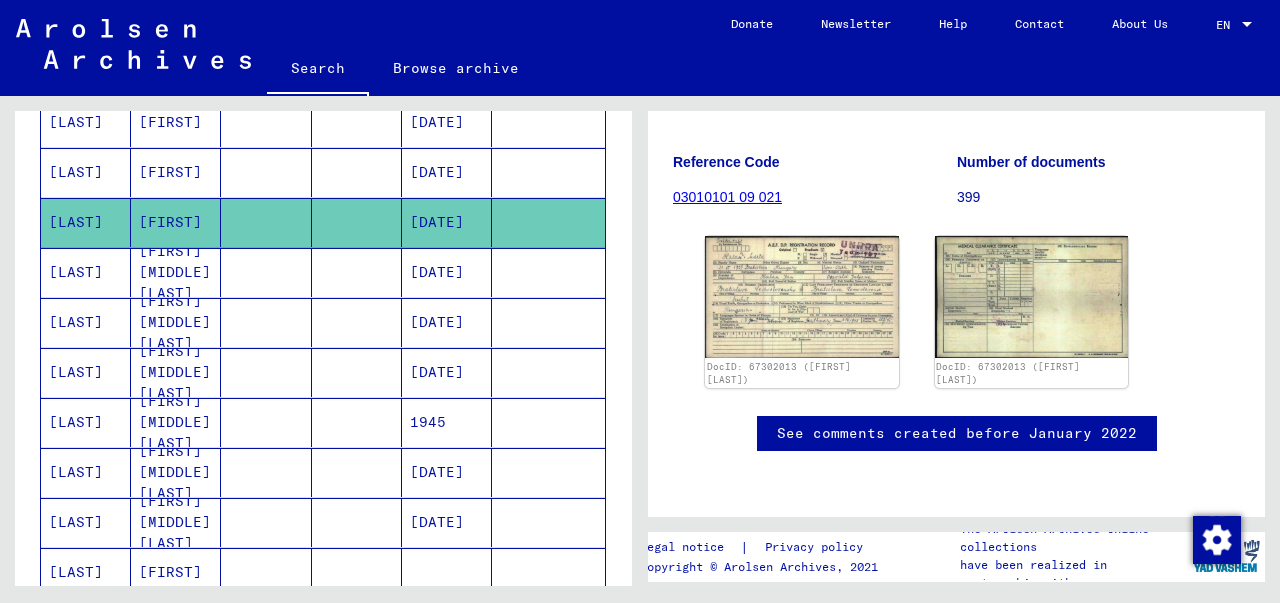 click on "[FIRST] [MIDDLE] [LAST]" at bounding box center (176, 322) 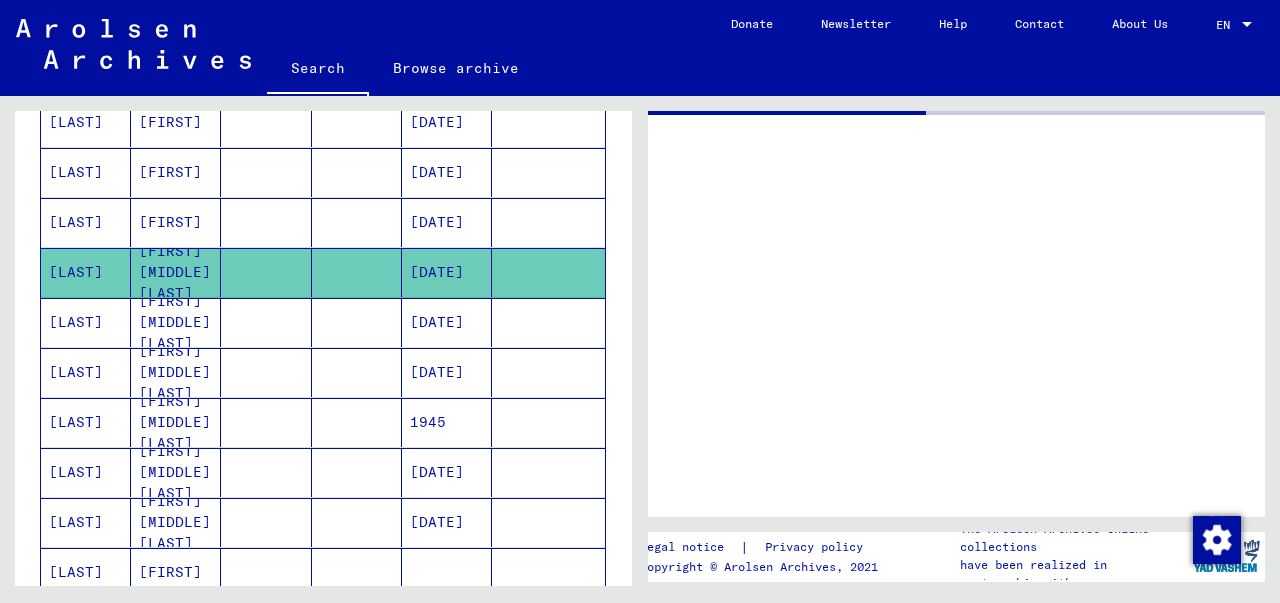 scroll, scrollTop: 0, scrollLeft: 0, axis: both 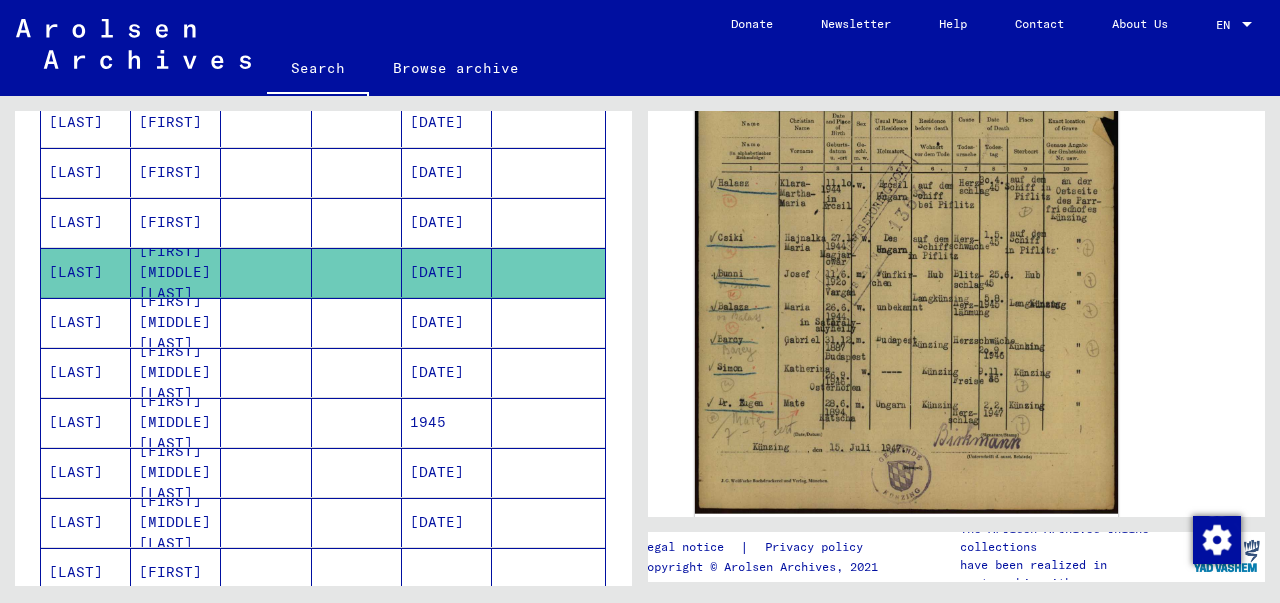 click 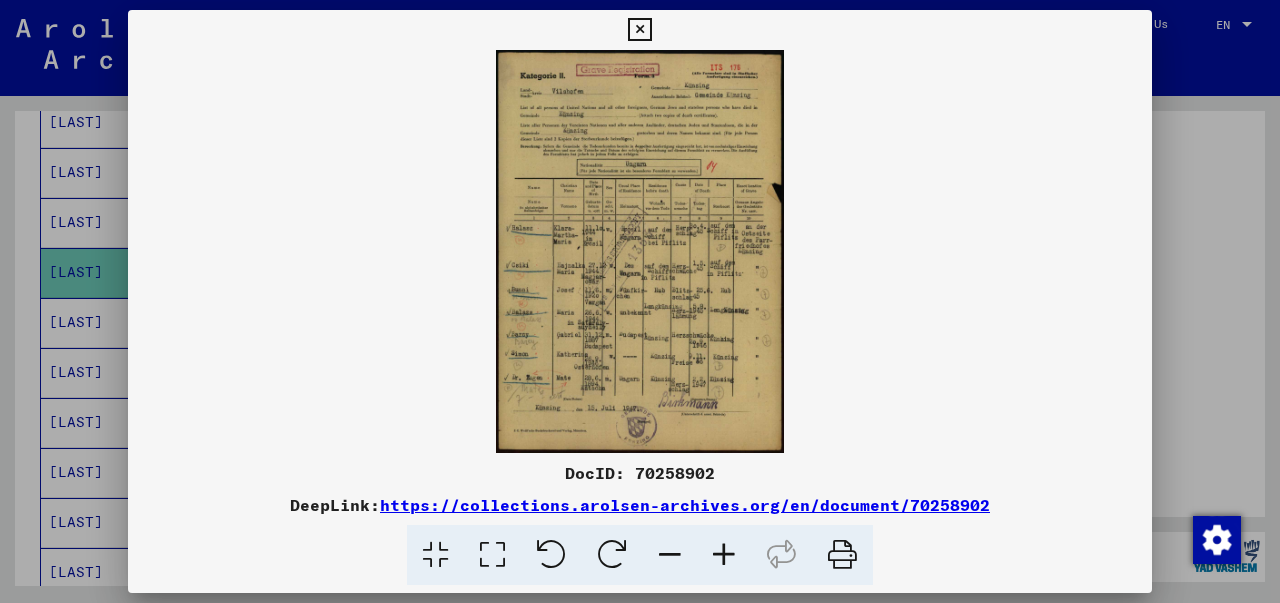 click at bounding box center [724, 555] 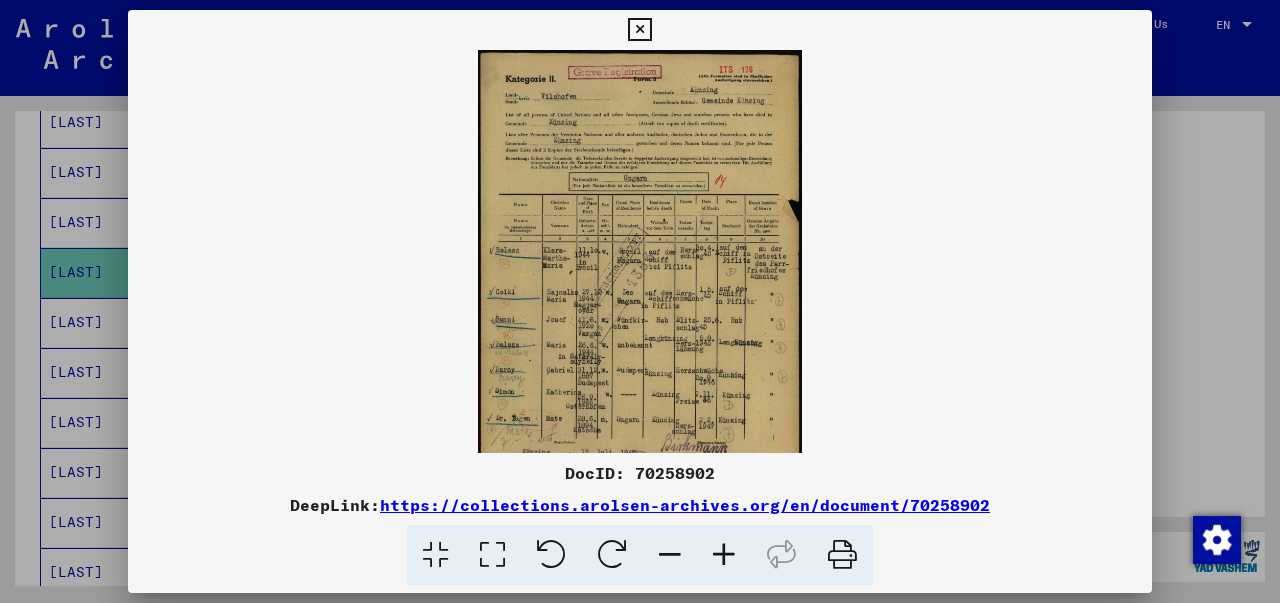 click at bounding box center (724, 555) 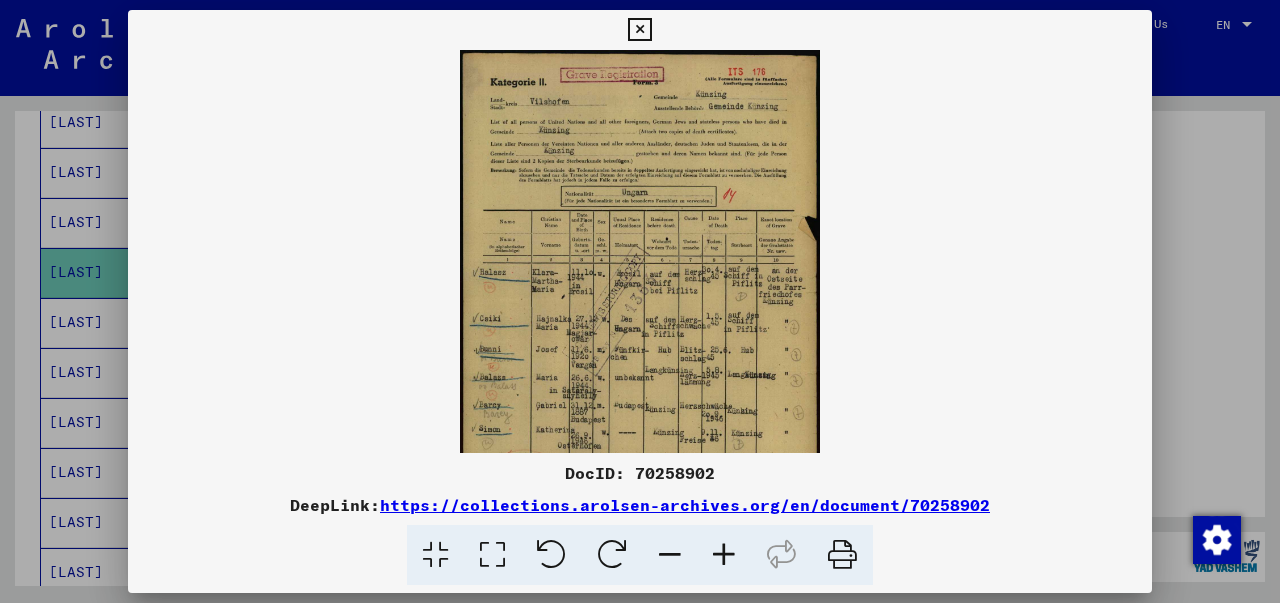 click at bounding box center (724, 555) 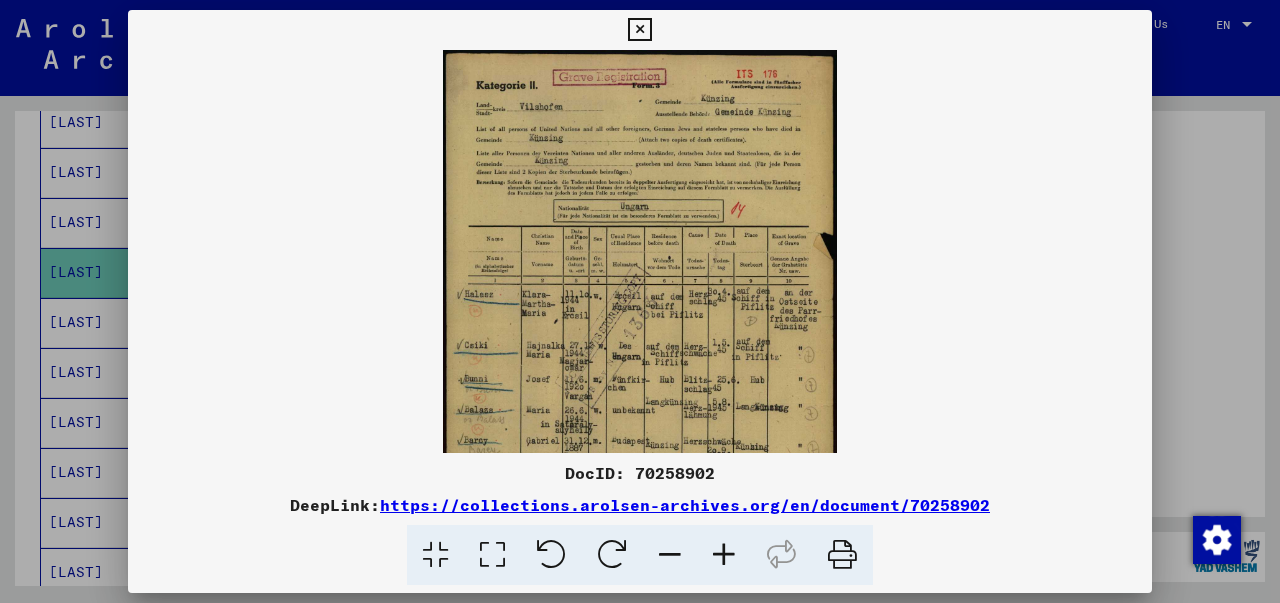 click at bounding box center (724, 555) 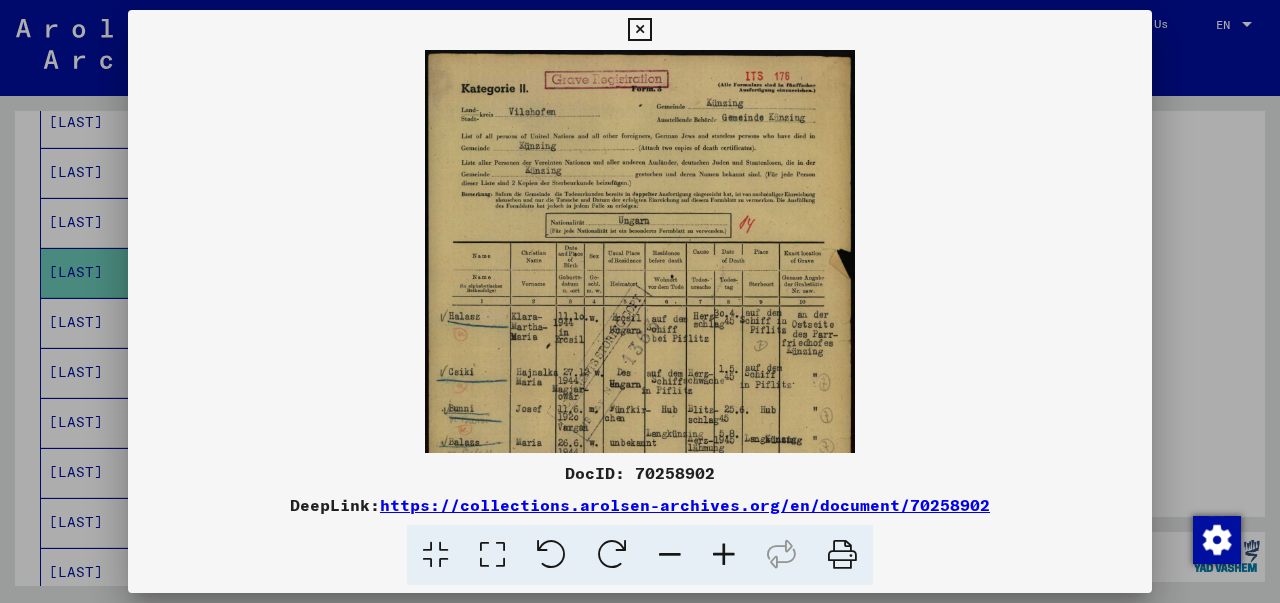 click at bounding box center (724, 555) 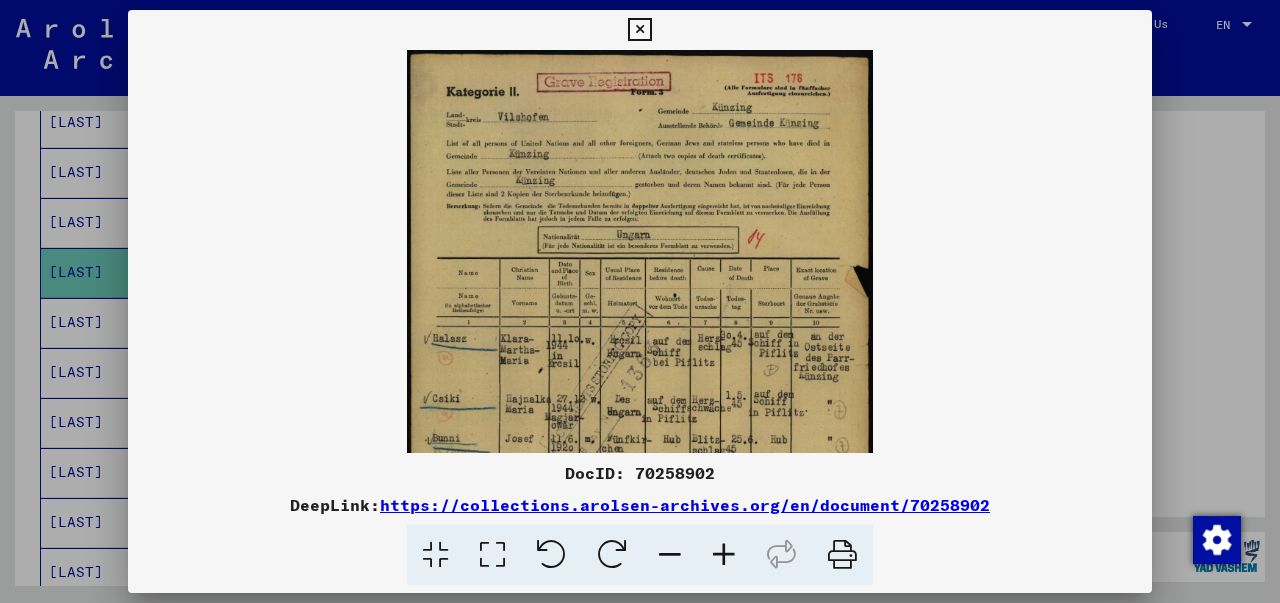 click at bounding box center (639, 30) 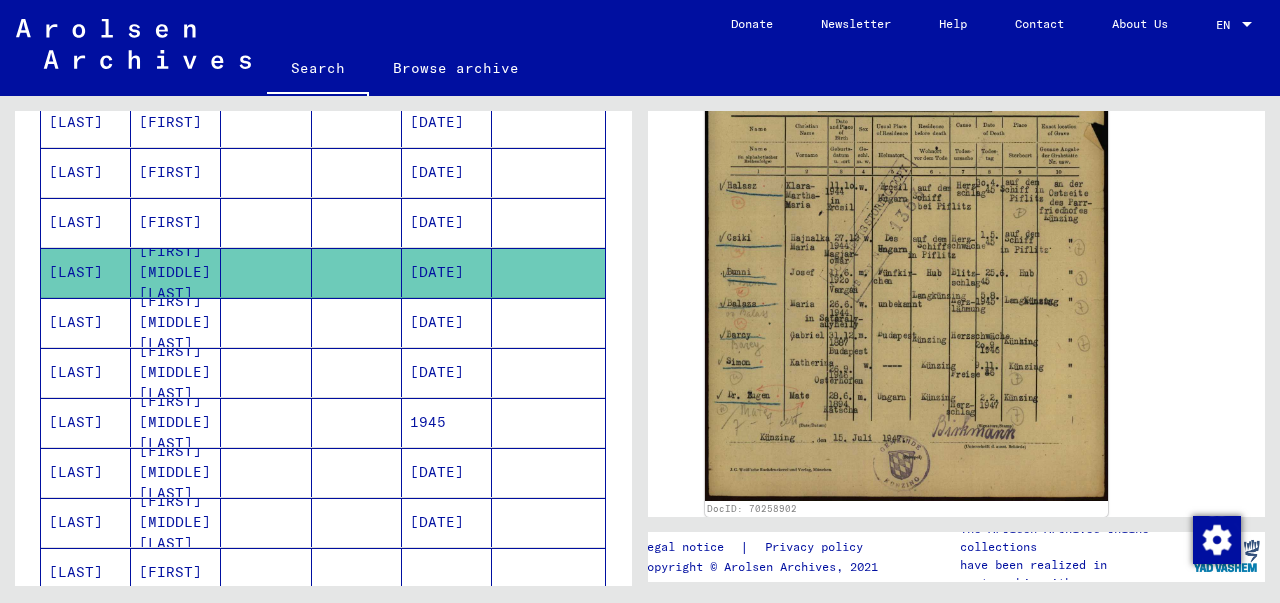 click on "[FIRST] [MIDDLE] [LAST]" at bounding box center (176, 372) 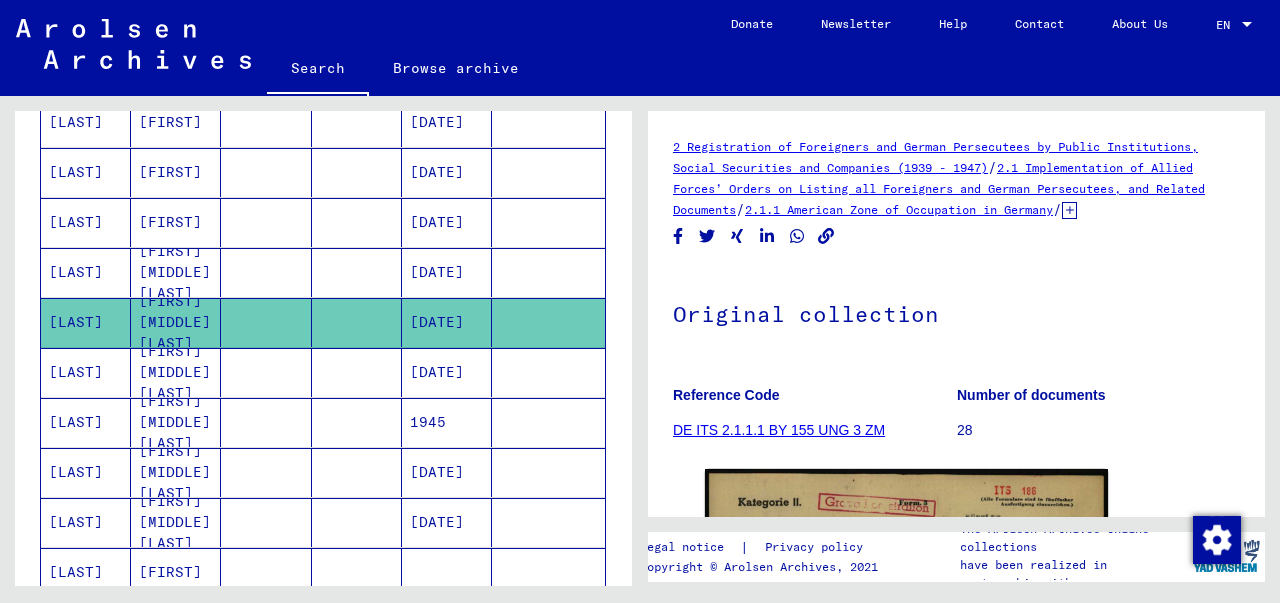 scroll, scrollTop: 0, scrollLeft: 0, axis: both 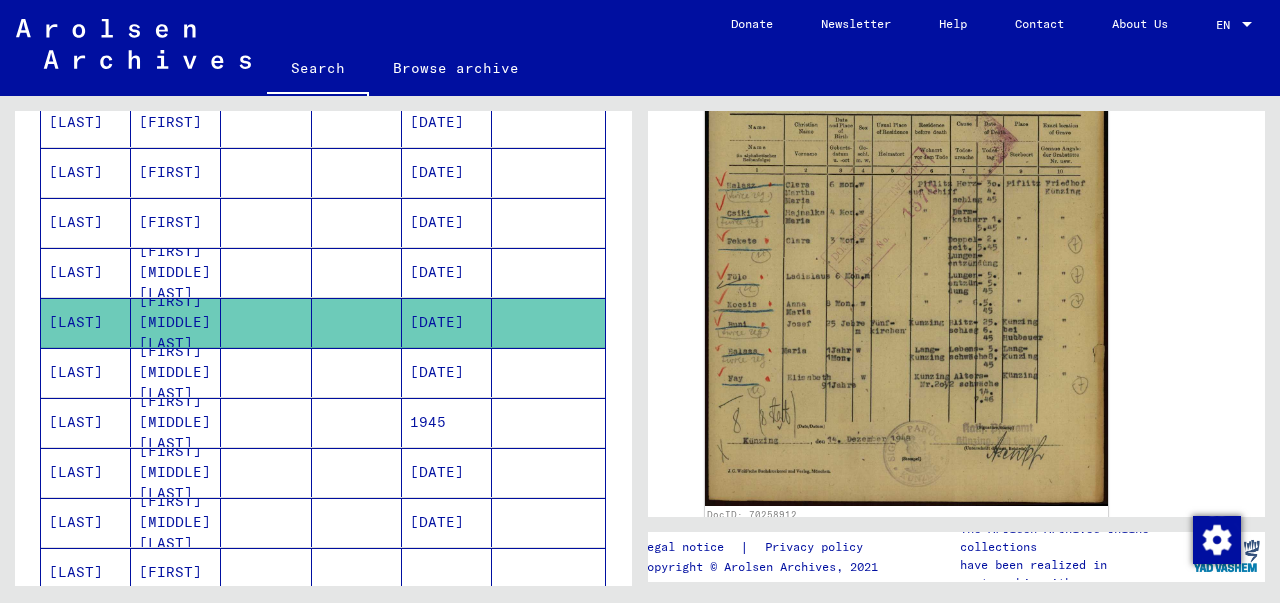 click on "[FIRST] [MIDDLE] [LAST]" at bounding box center (176, 422) 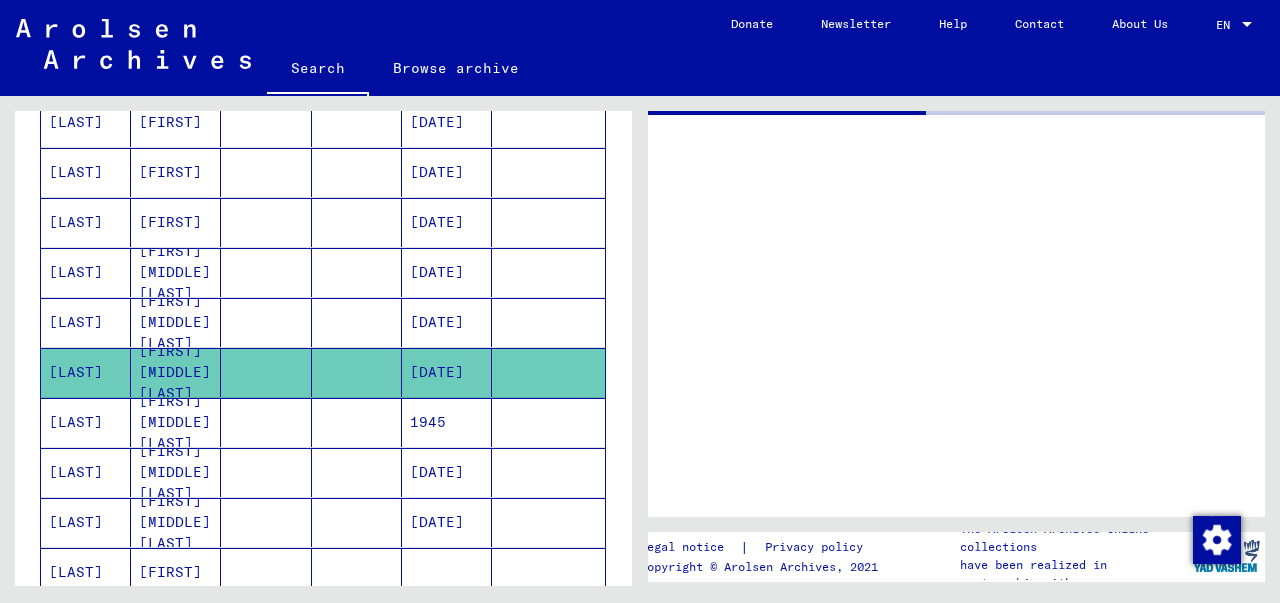 scroll, scrollTop: 0, scrollLeft: 0, axis: both 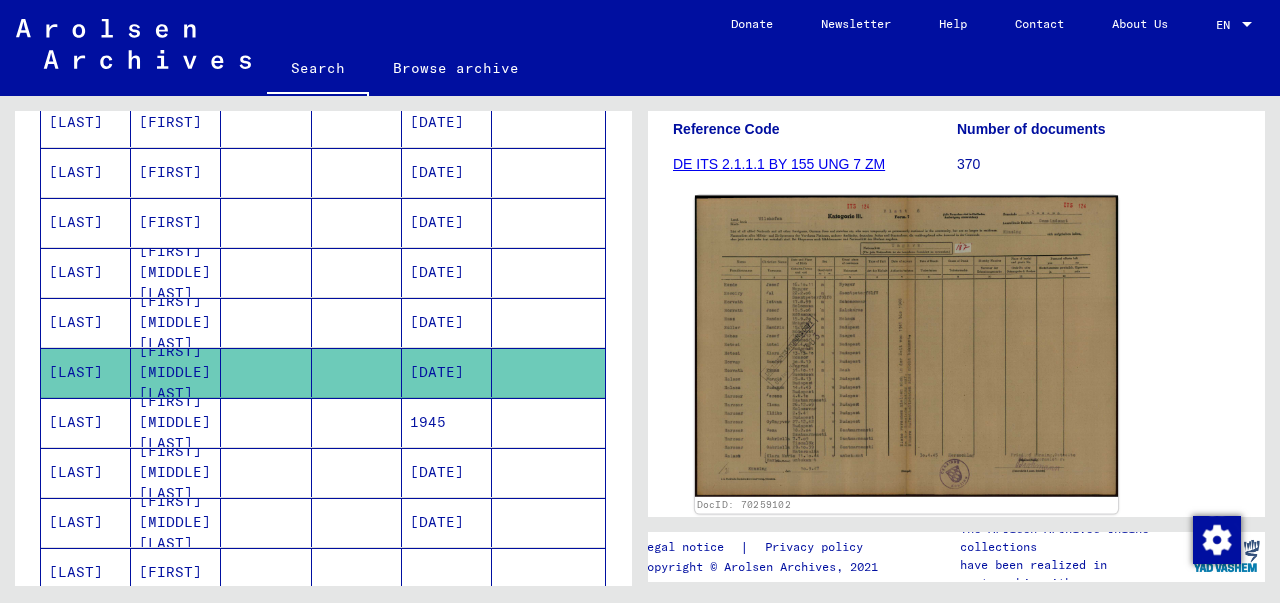 click 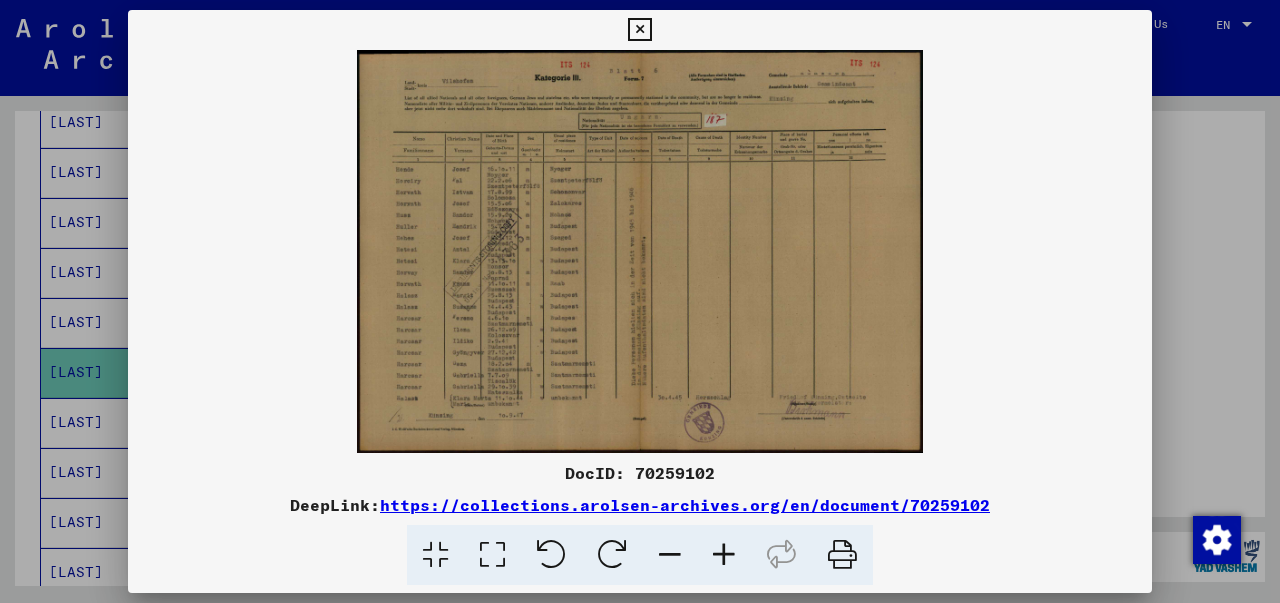 click at bounding box center (724, 555) 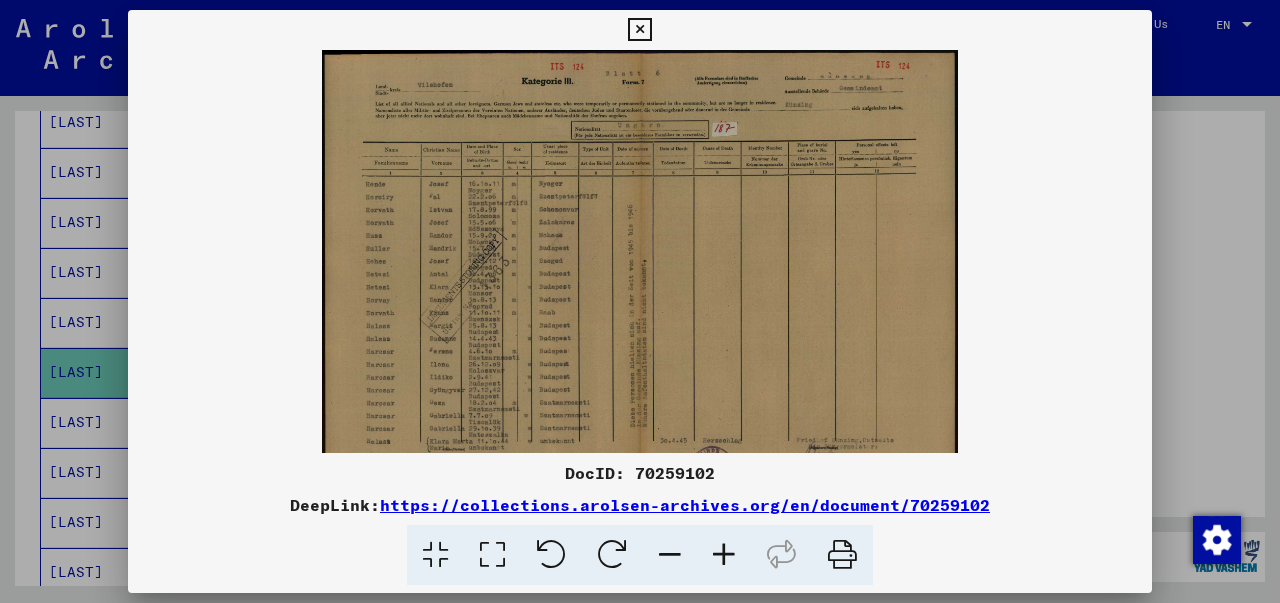 click at bounding box center (724, 555) 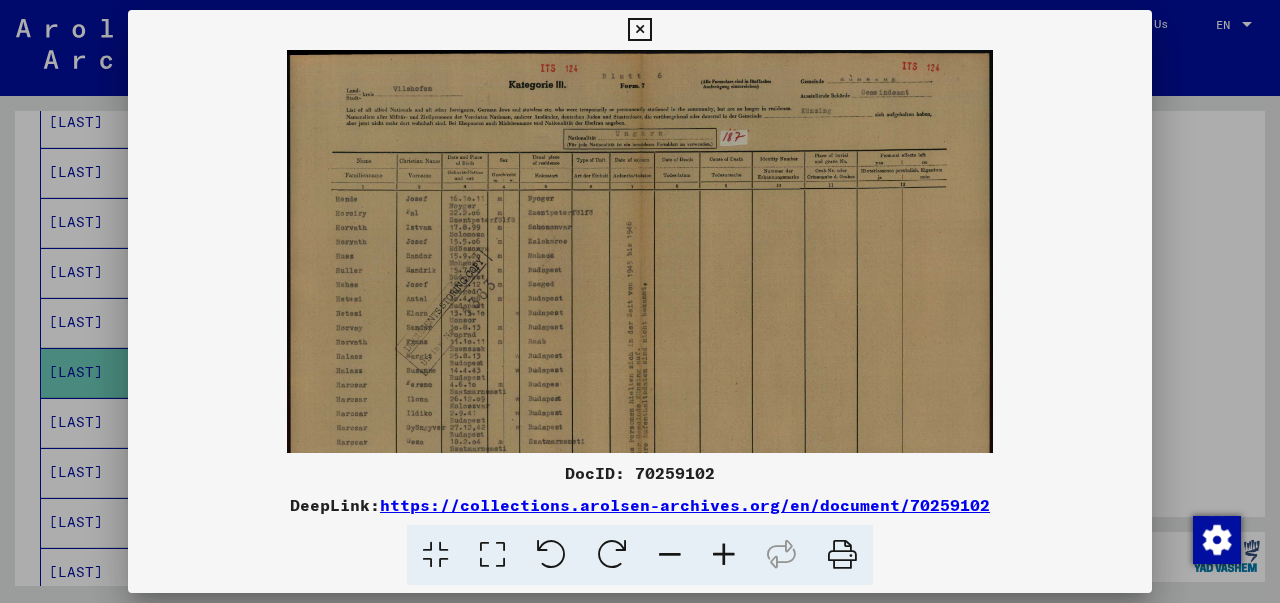 click at bounding box center (724, 555) 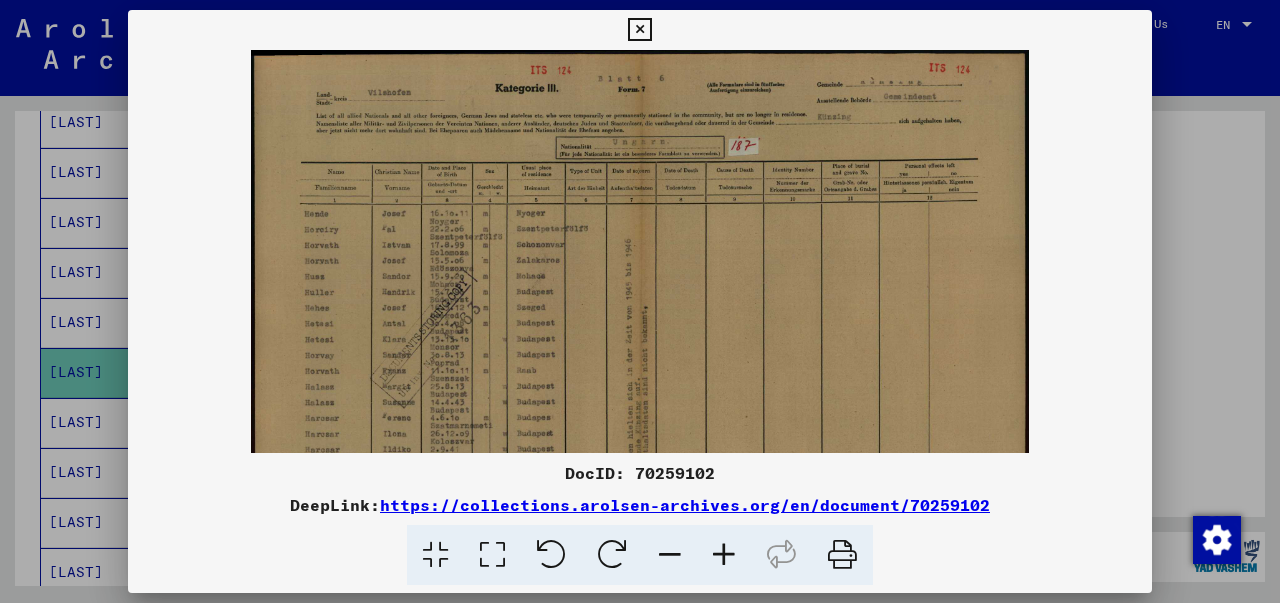 click at bounding box center (724, 555) 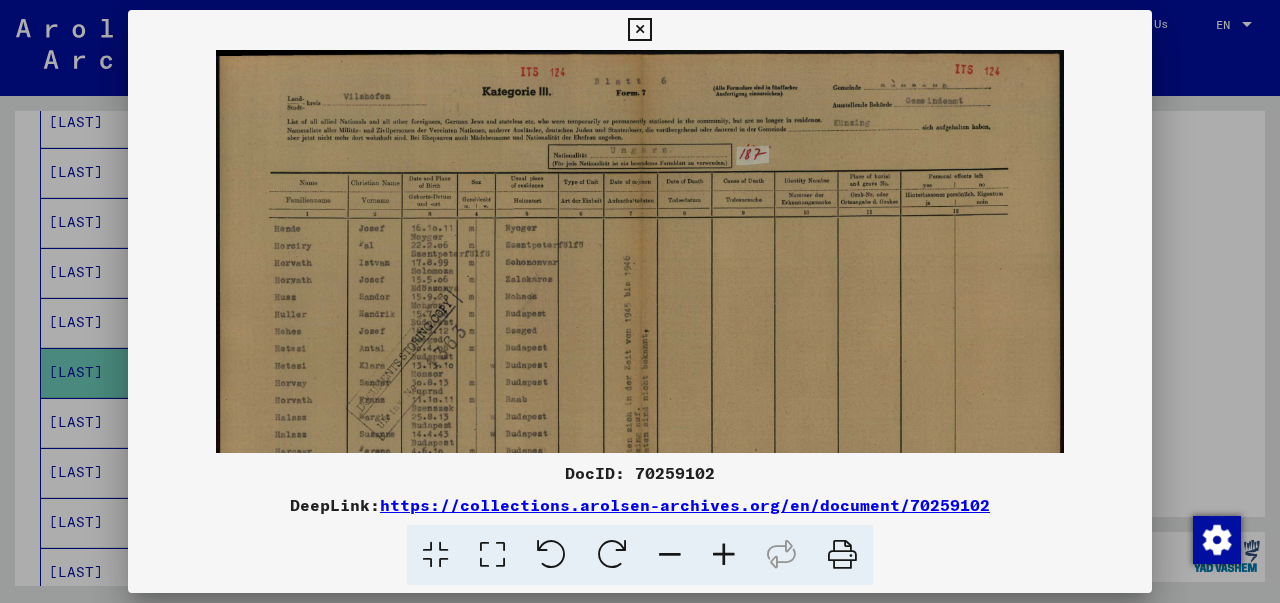 click at bounding box center [724, 555] 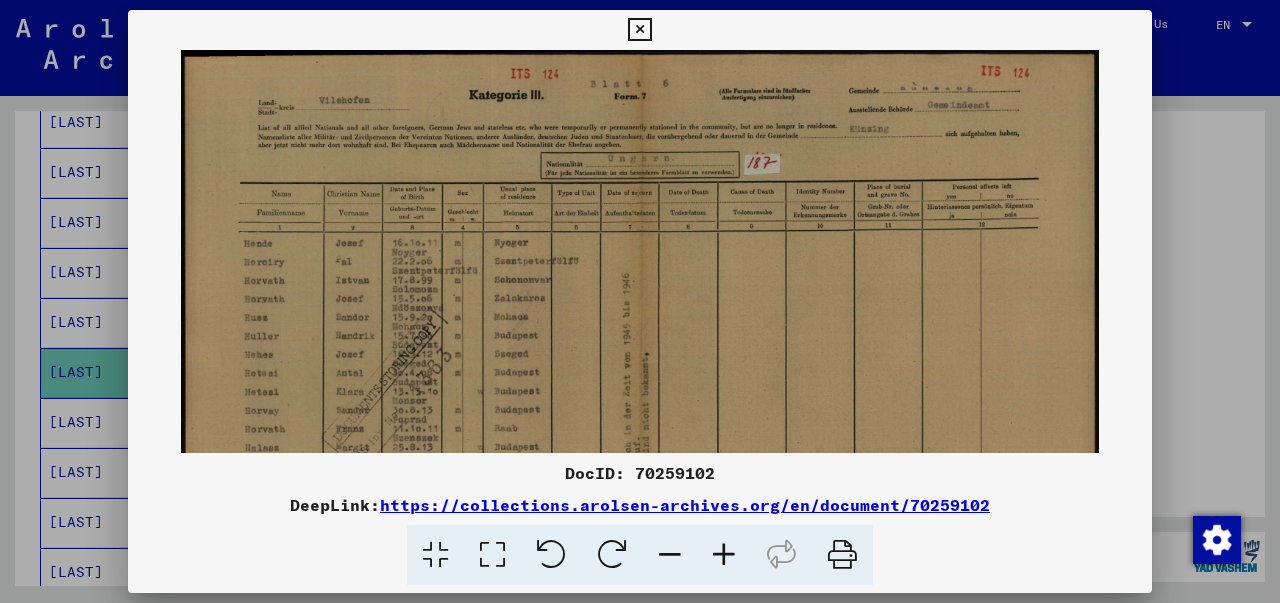 click at bounding box center (724, 555) 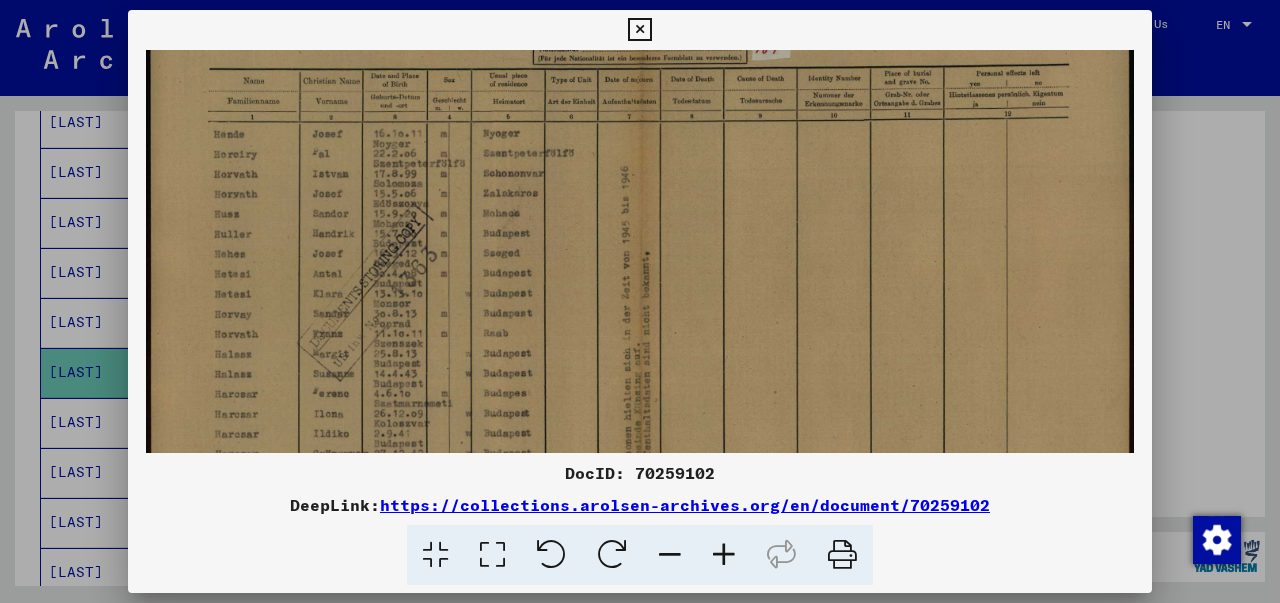 scroll, scrollTop: 126, scrollLeft: 0, axis: vertical 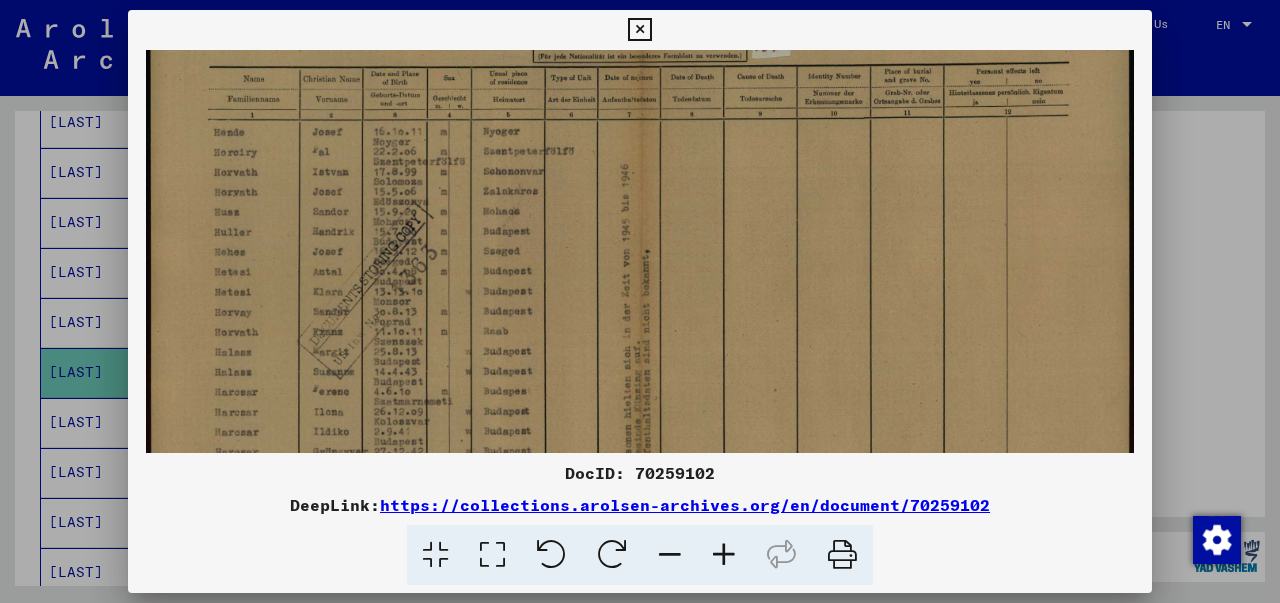 drag, startPoint x: 541, startPoint y: 365, endPoint x: 721, endPoint y: 253, distance: 212 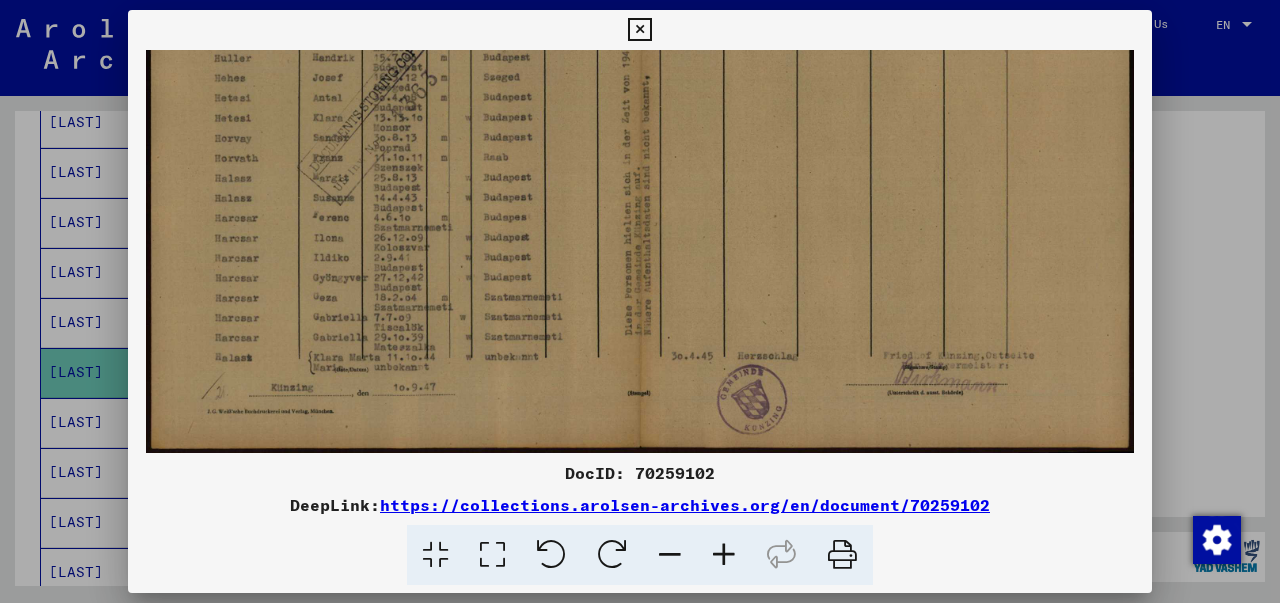 drag, startPoint x: 394, startPoint y: 398, endPoint x: 355, endPoint y: 333, distance: 75.802376 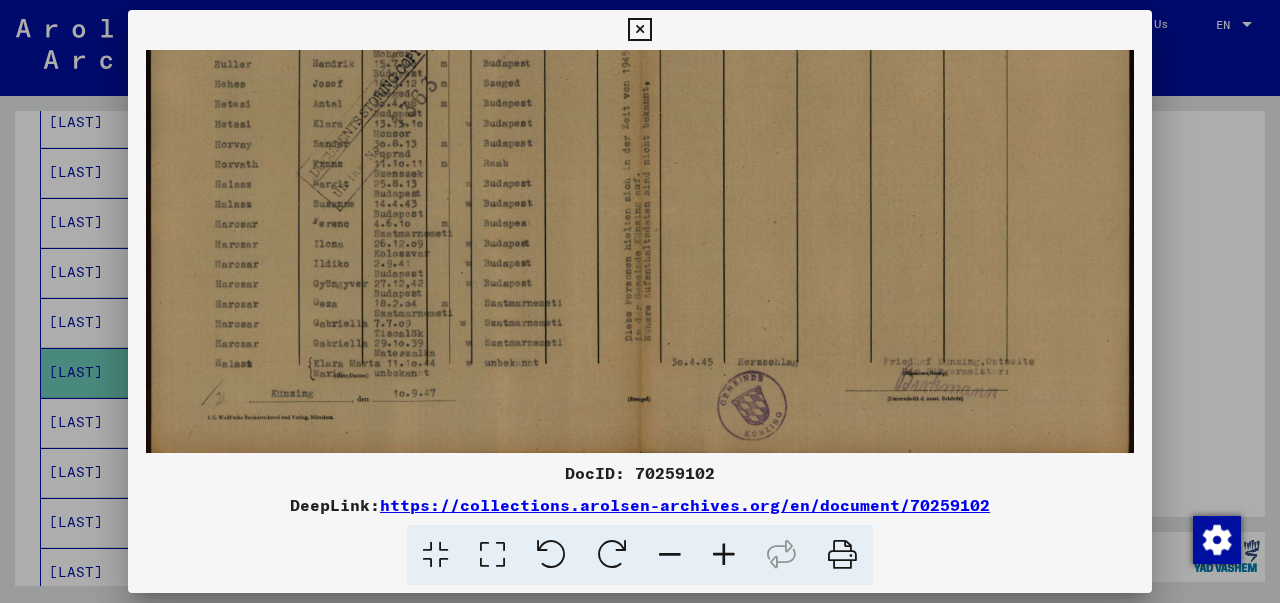click at bounding box center (639, 30) 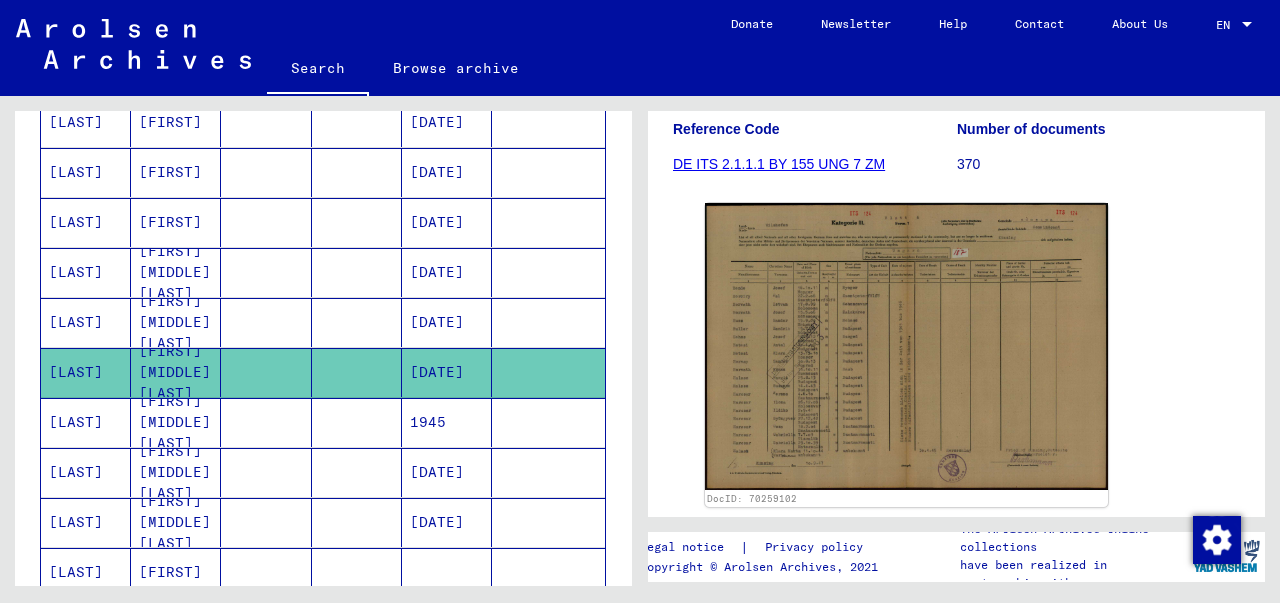 click on "[FIRST] [MIDDLE] [LAST]" at bounding box center [176, 472] 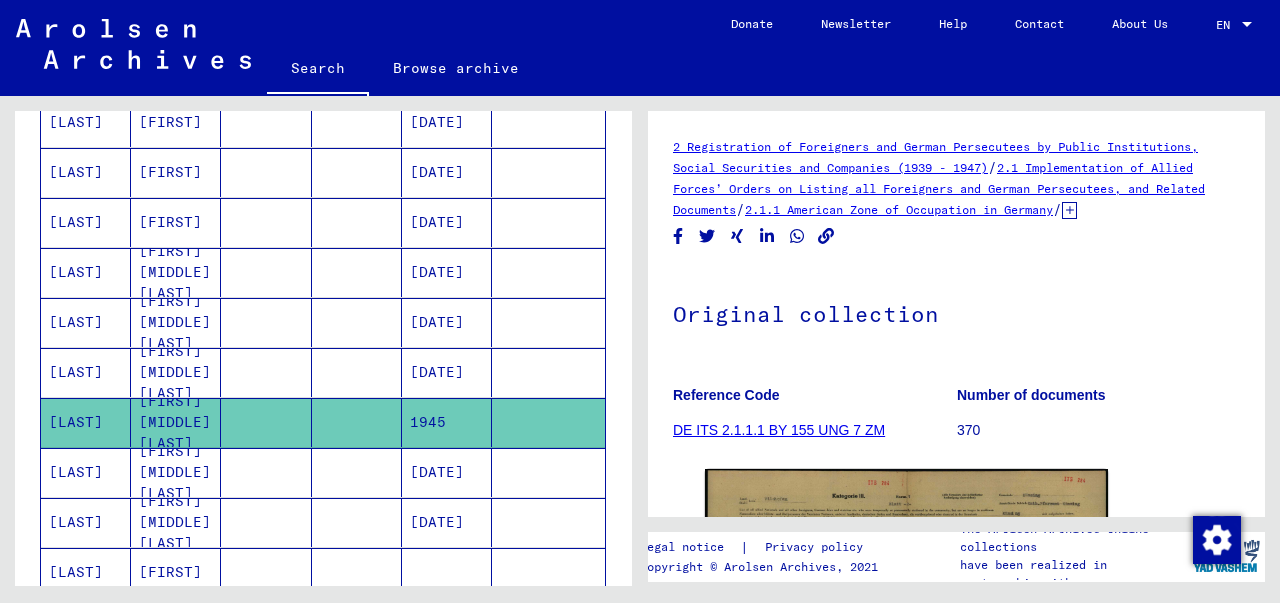 scroll, scrollTop: 0, scrollLeft: 0, axis: both 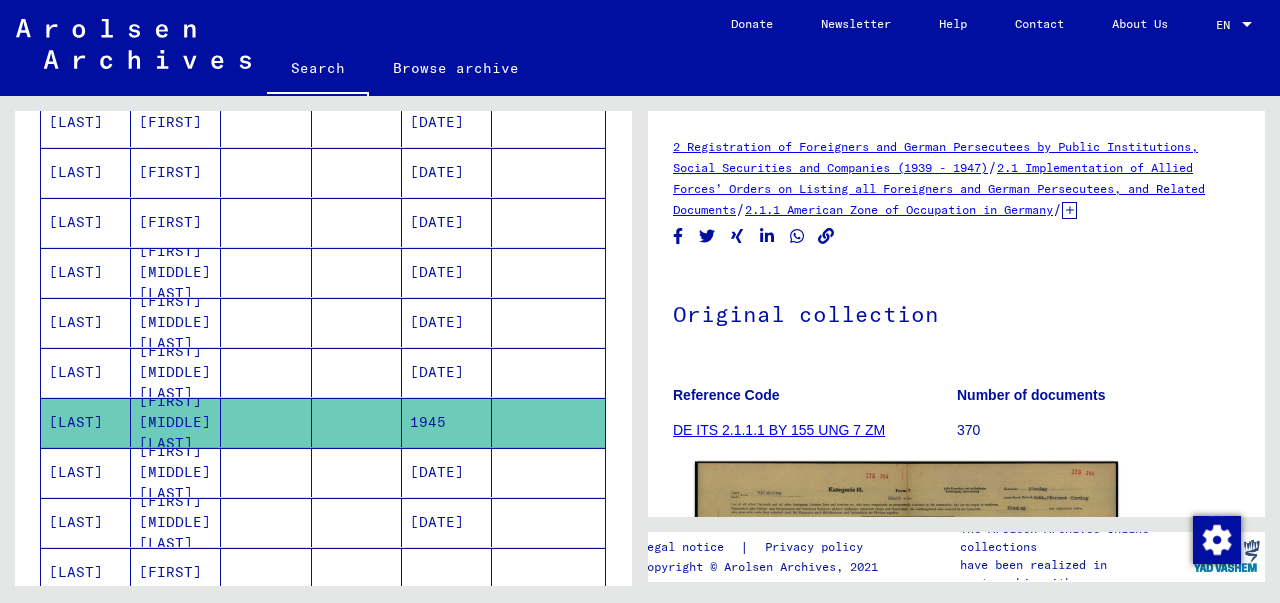 click 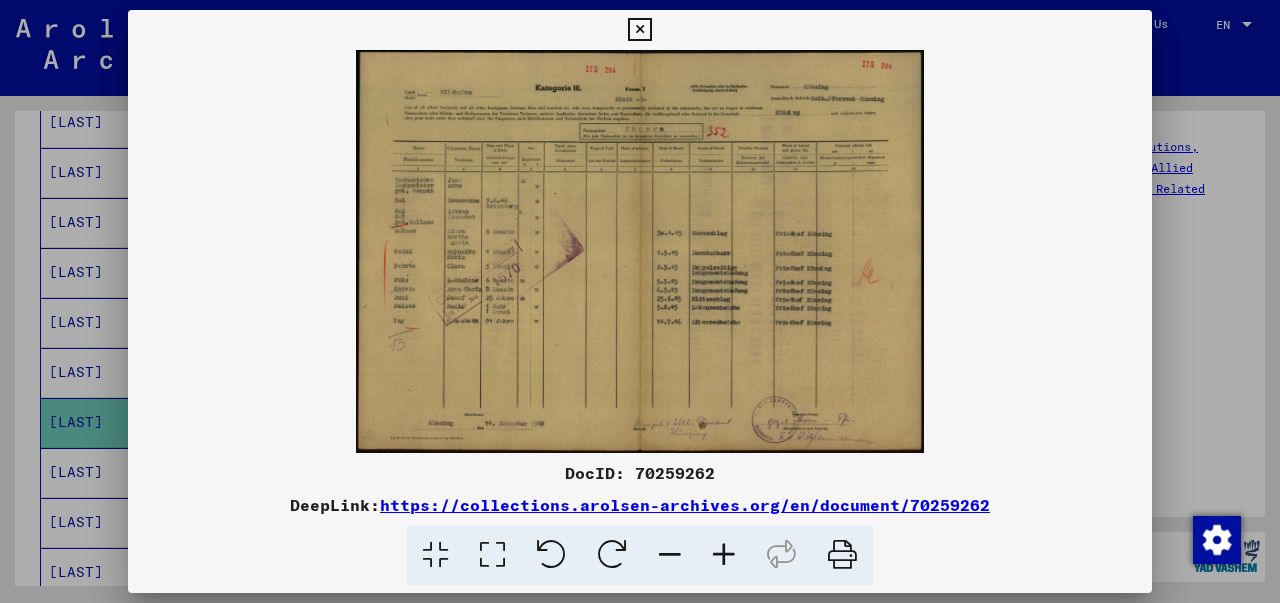 click at bounding box center [724, 555] 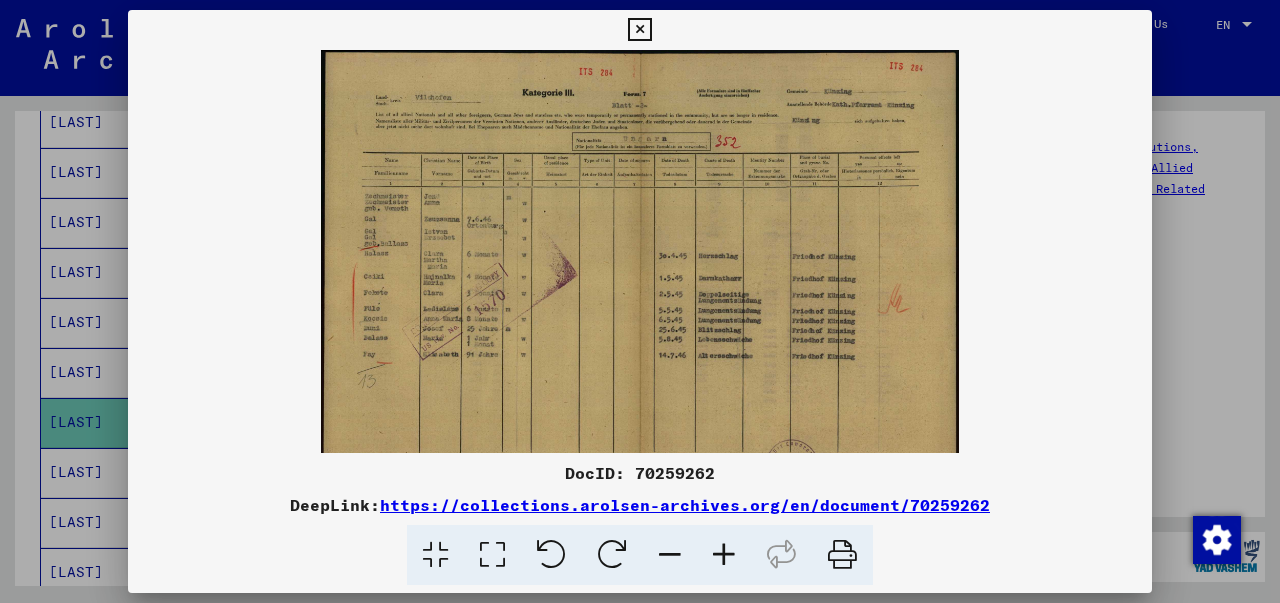 click at bounding box center (724, 555) 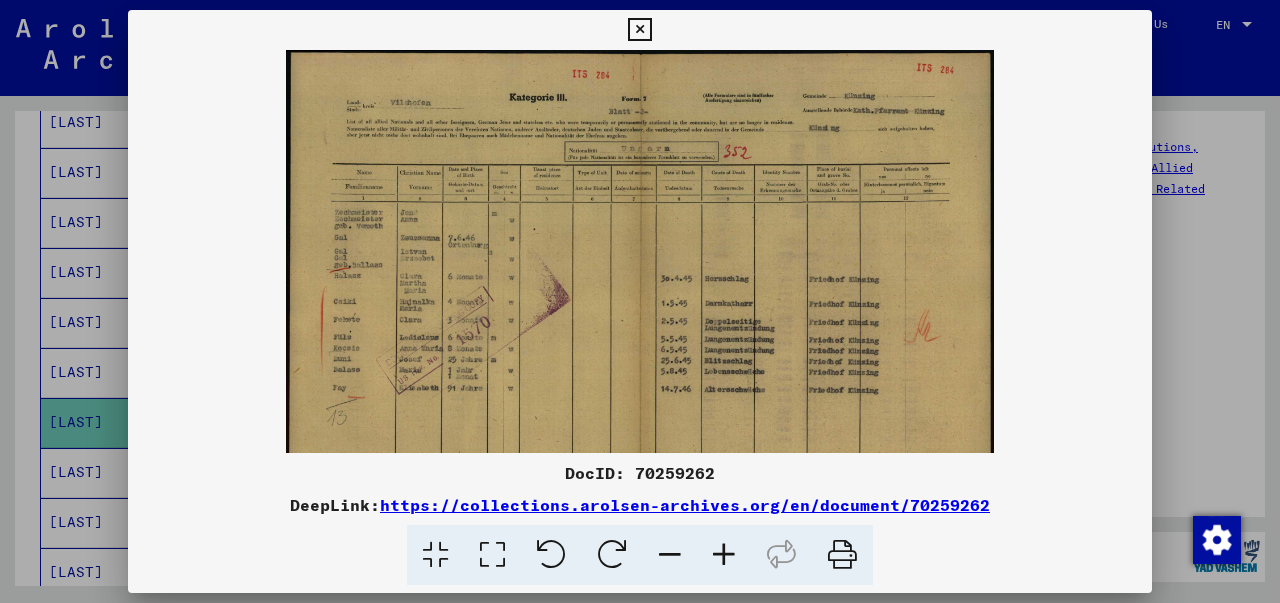 click at bounding box center (724, 555) 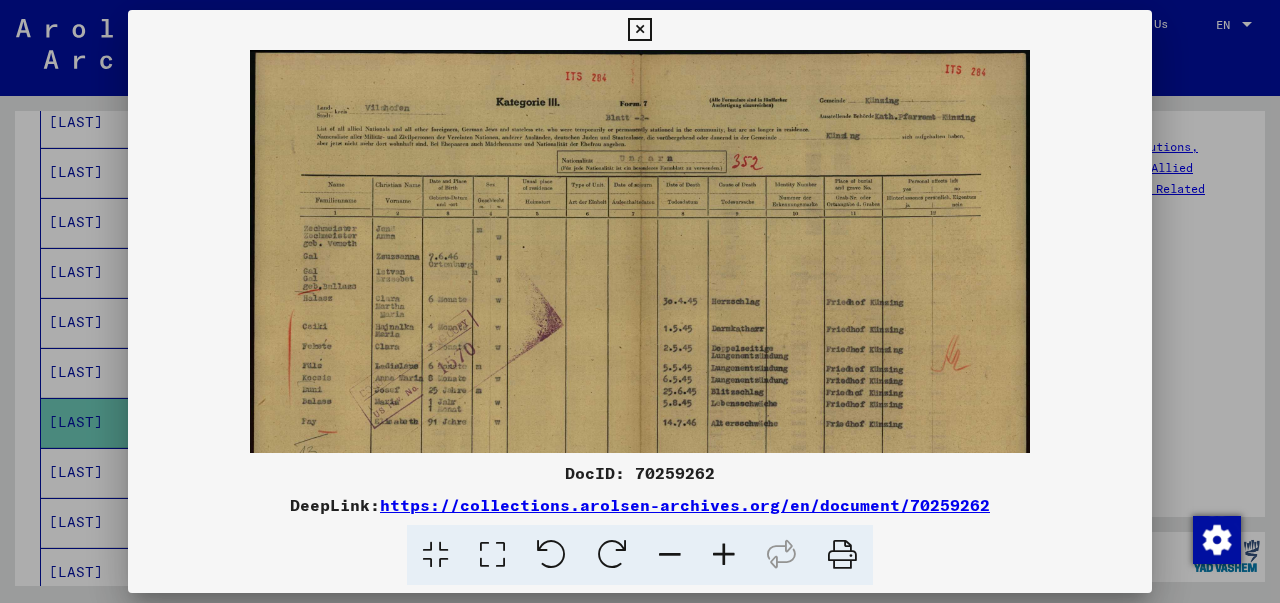 click at bounding box center [639, 30] 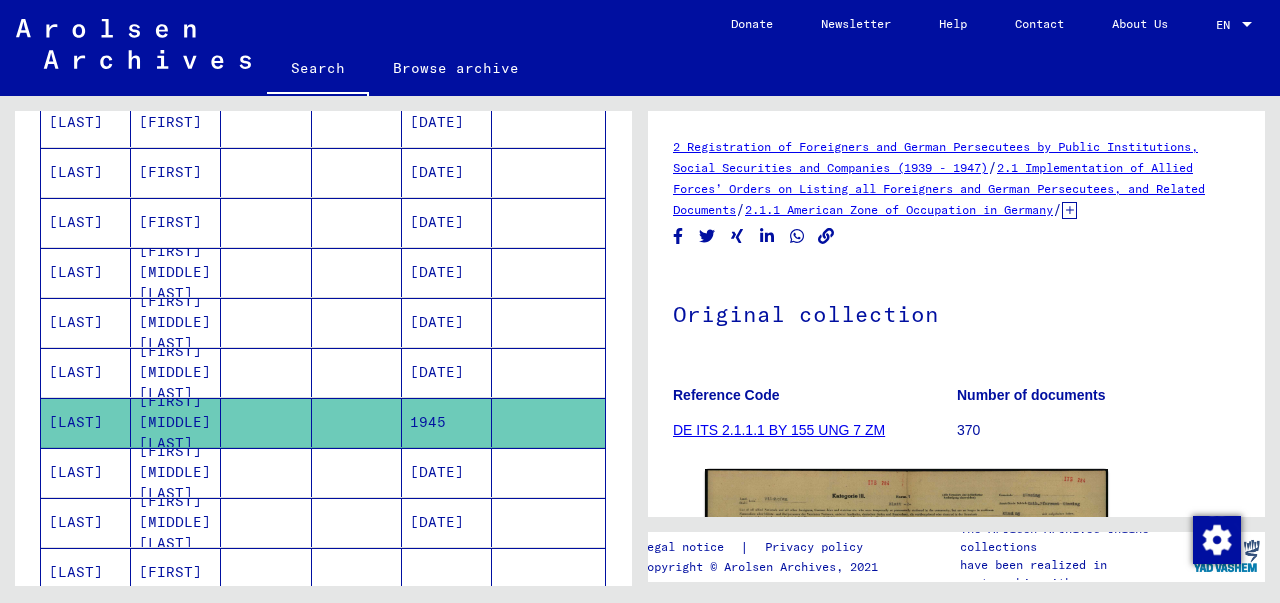 click on "[FIRST] [MIDDLE] [LAST]" at bounding box center [176, 522] 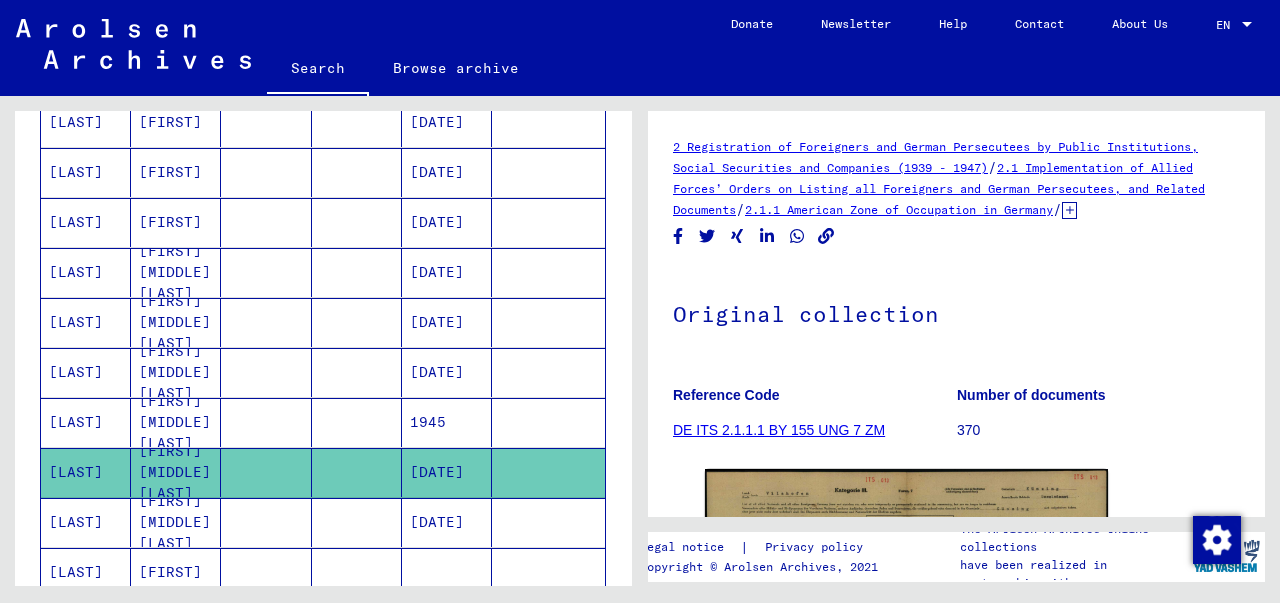 scroll, scrollTop: 0, scrollLeft: 0, axis: both 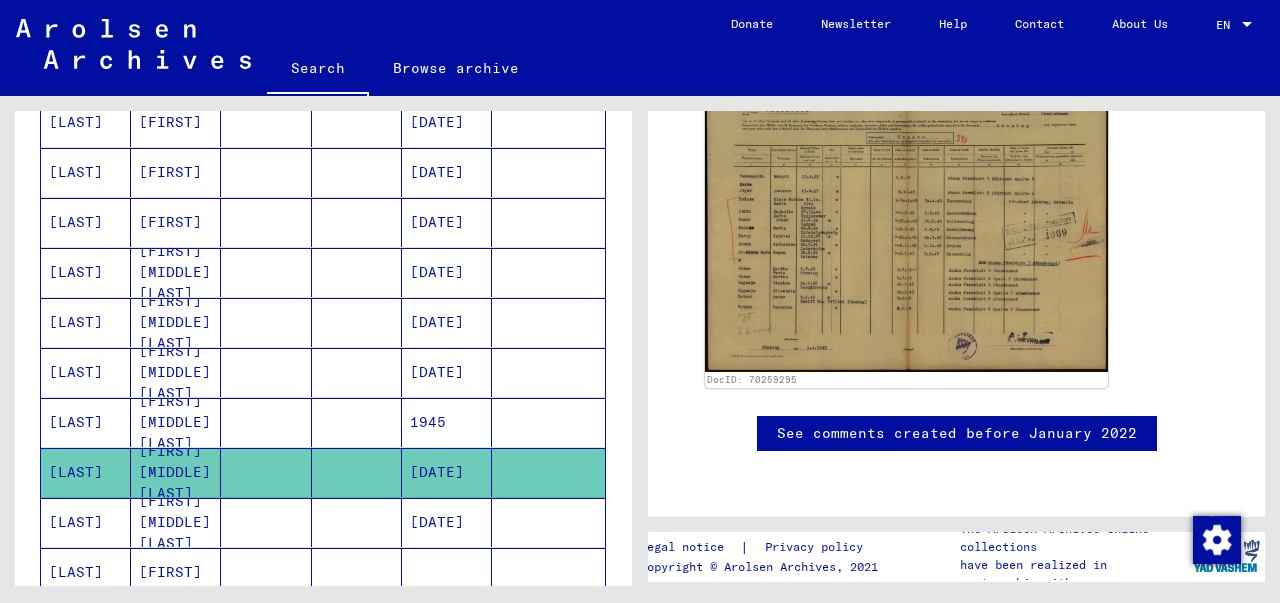 click on "[FIRST] [MIDDLE] [LAST]" at bounding box center [176, 572] 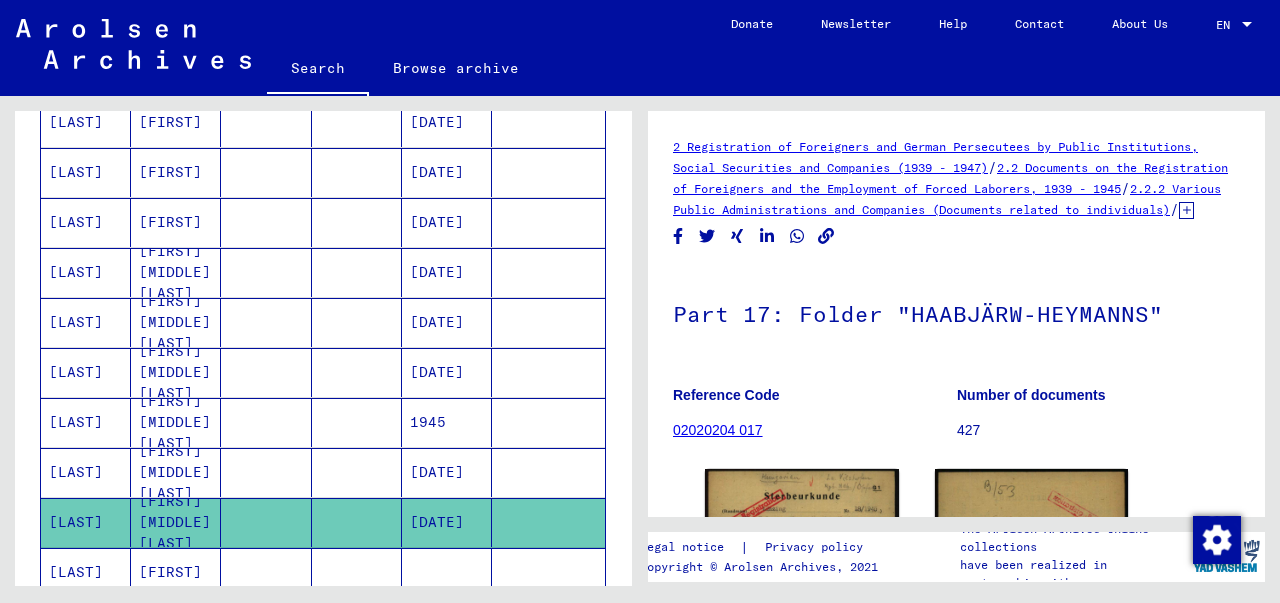 scroll, scrollTop: 0, scrollLeft: 0, axis: both 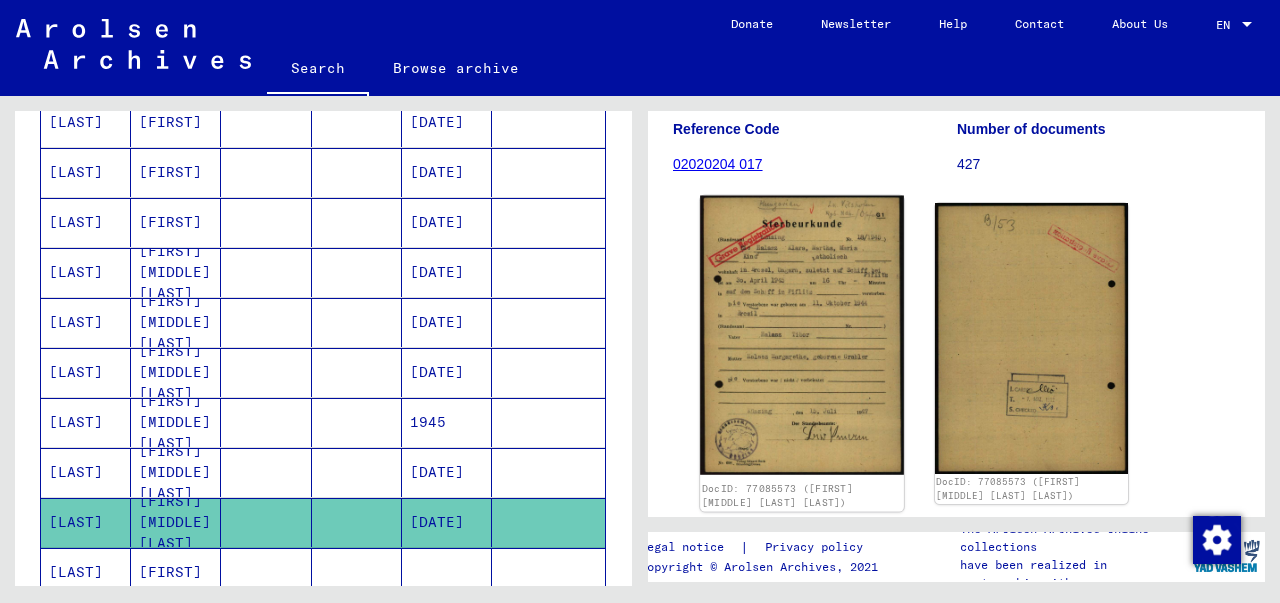 click 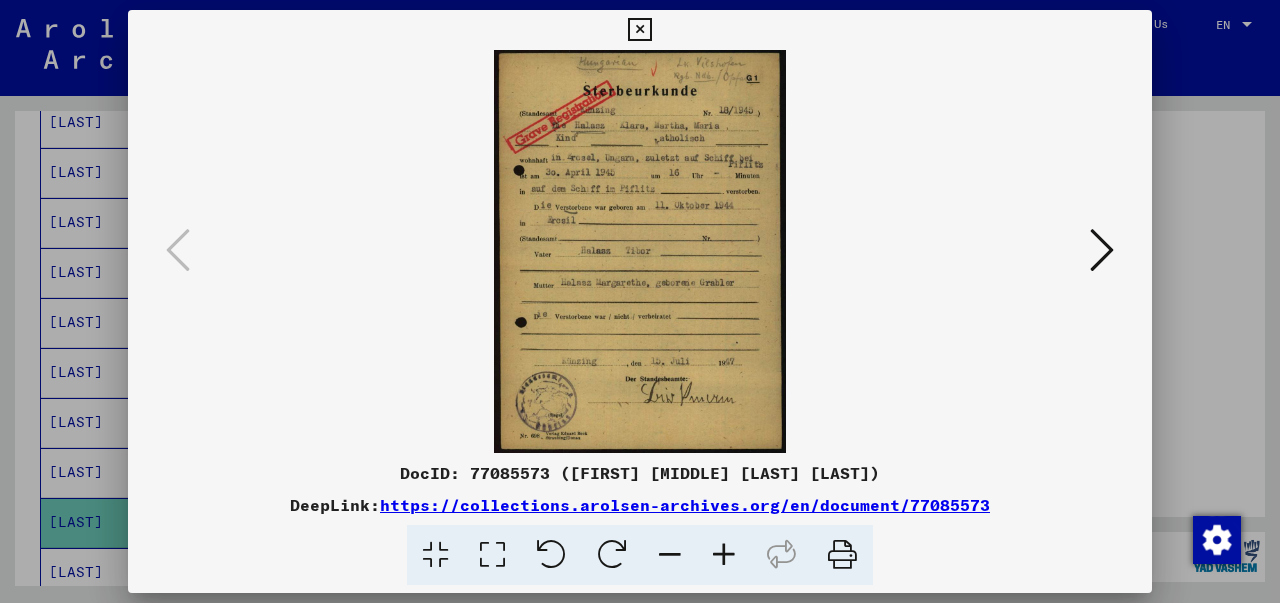 click at bounding box center (639, 30) 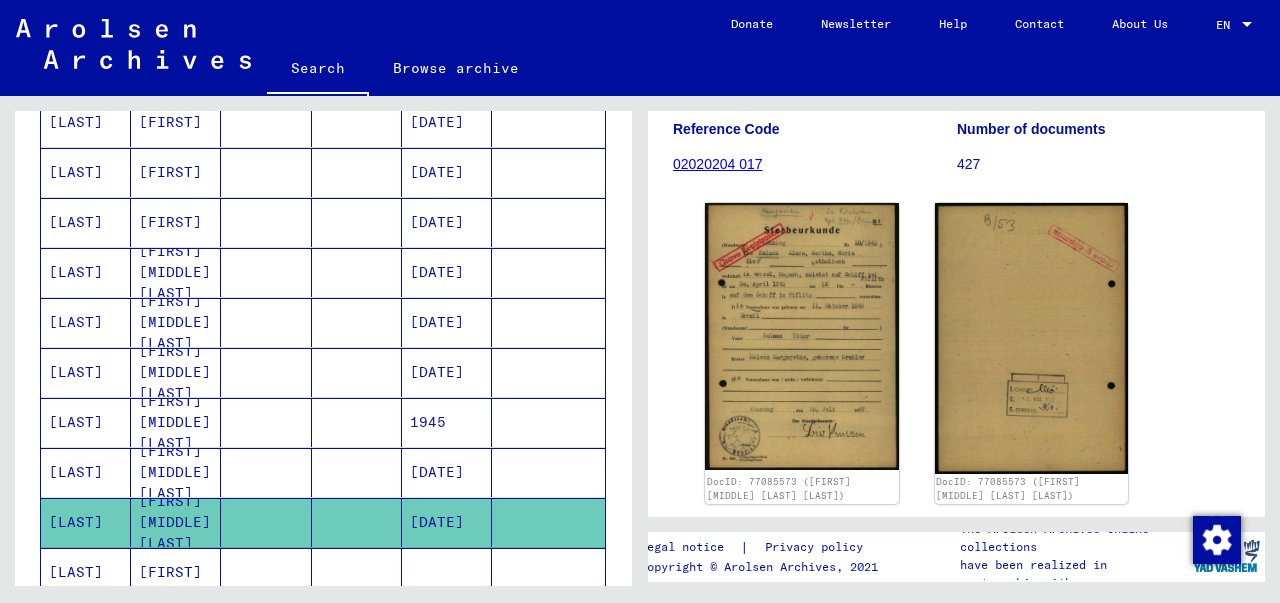 scroll, scrollTop: 1054, scrollLeft: 0, axis: vertical 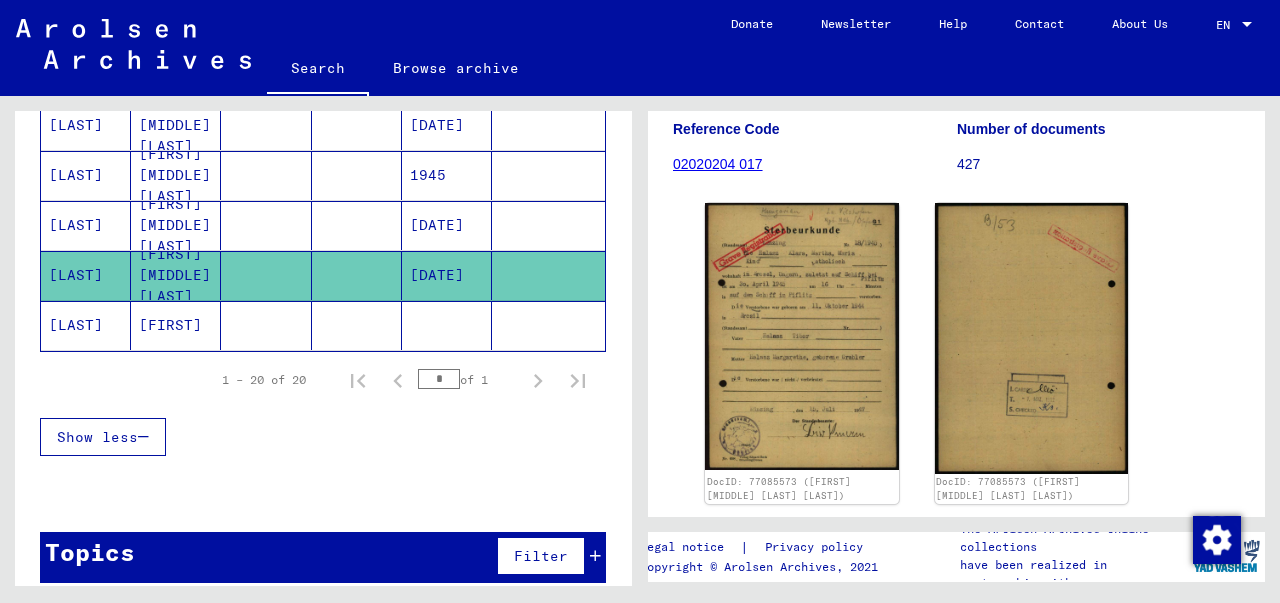 click on "[FIRST]" 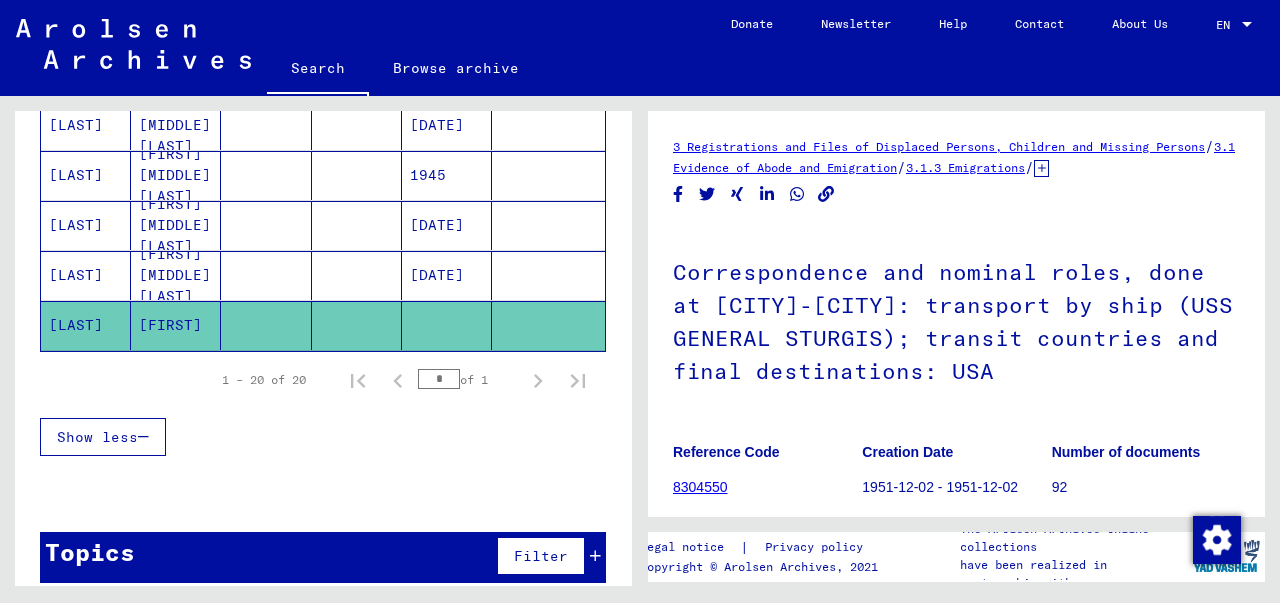 scroll, scrollTop: 0, scrollLeft: 0, axis: both 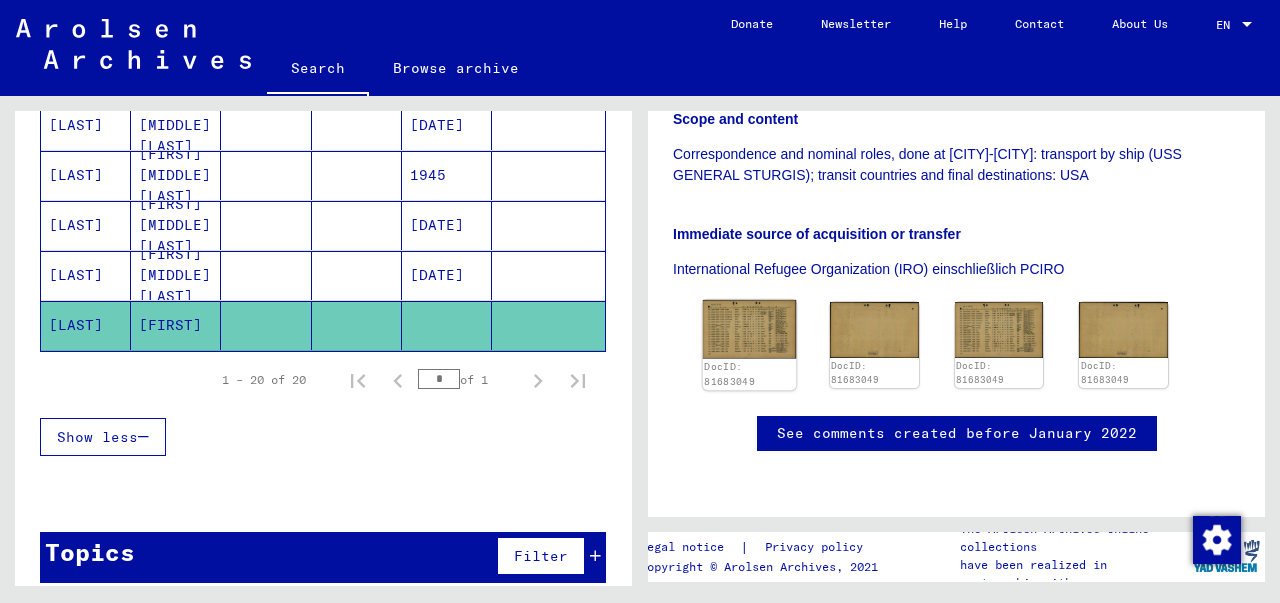 click 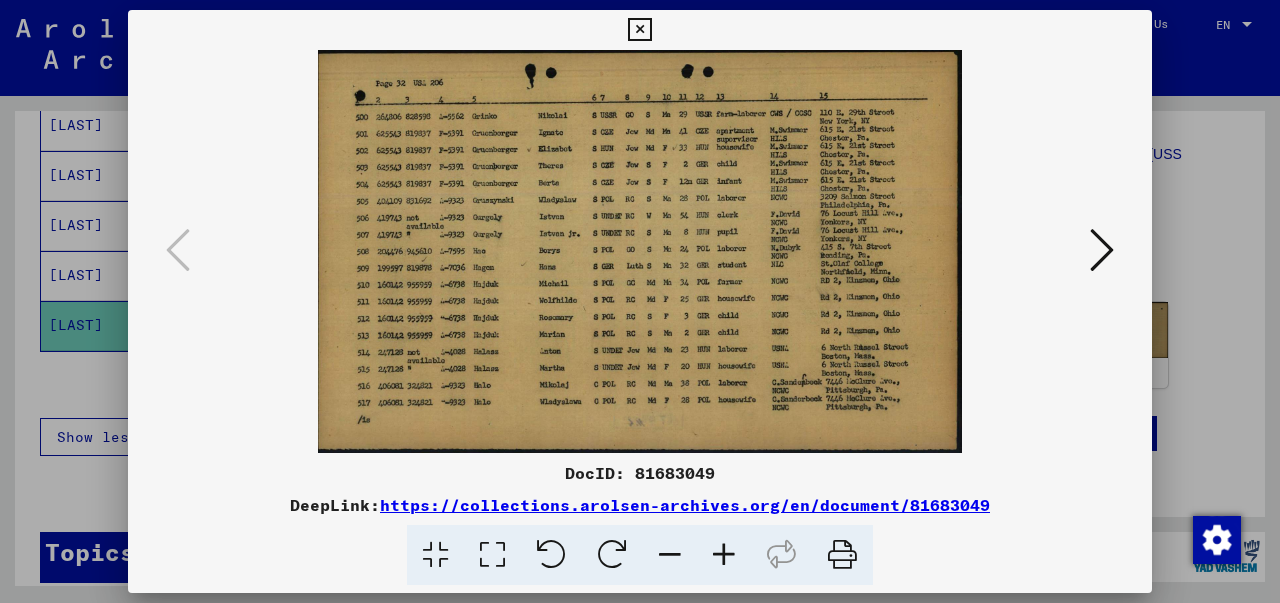 click at bounding box center [724, 555] 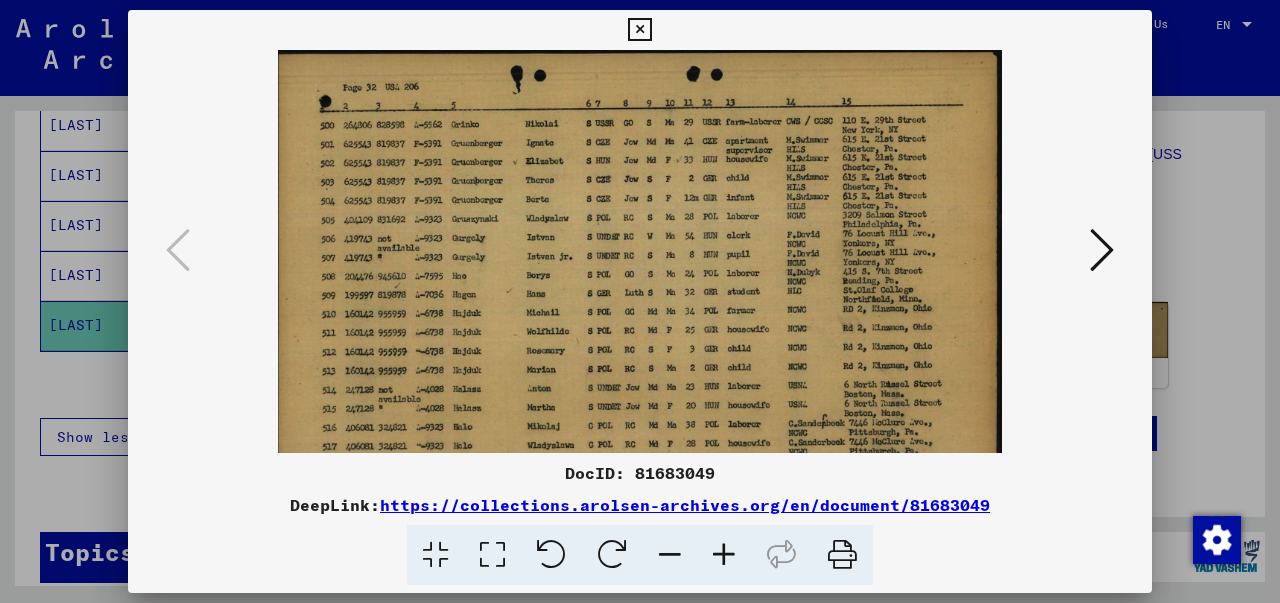 click at bounding box center (724, 555) 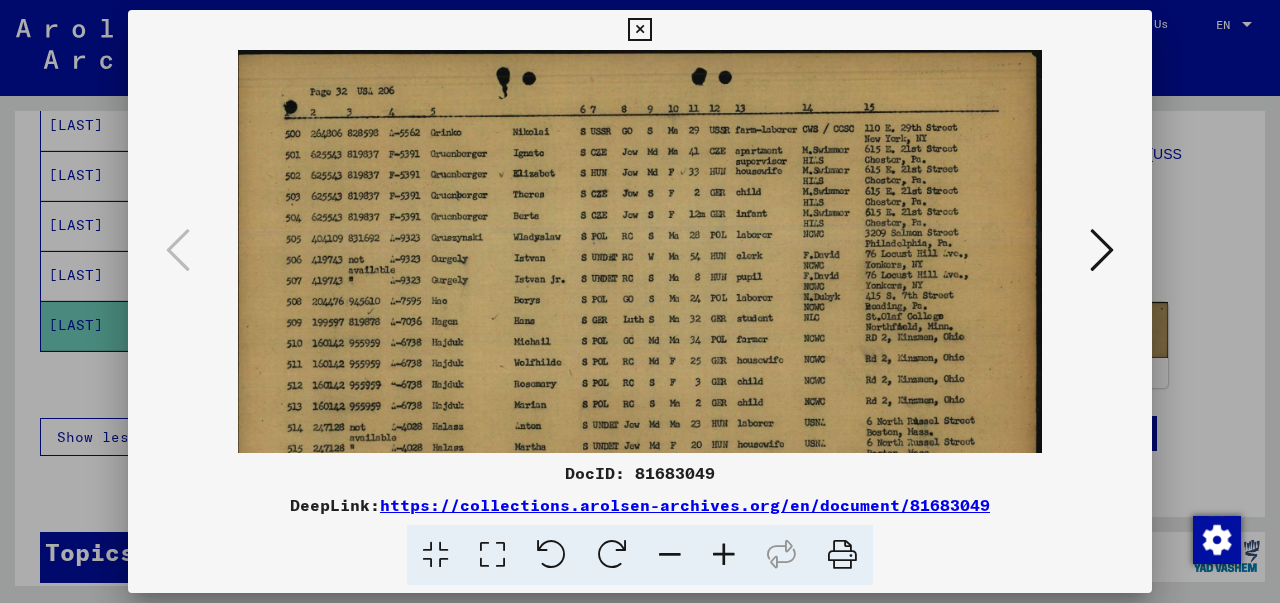 scroll, scrollTop: 100, scrollLeft: 0, axis: vertical 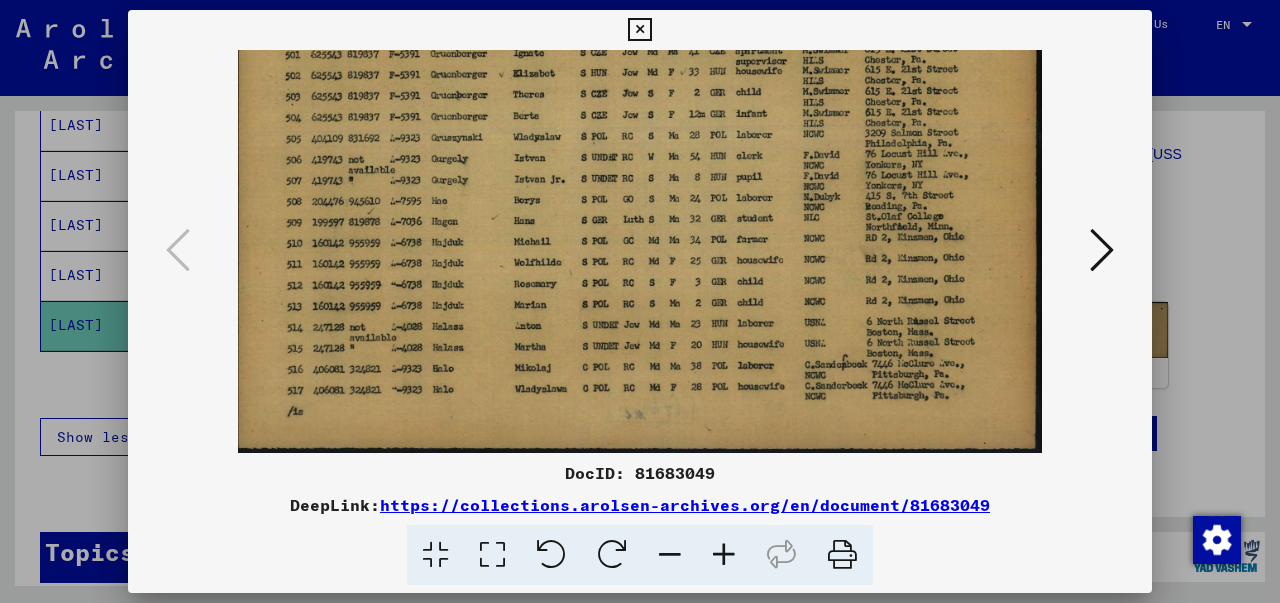 drag, startPoint x: 680, startPoint y: 271, endPoint x: 724, endPoint y: 181, distance: 100.17984 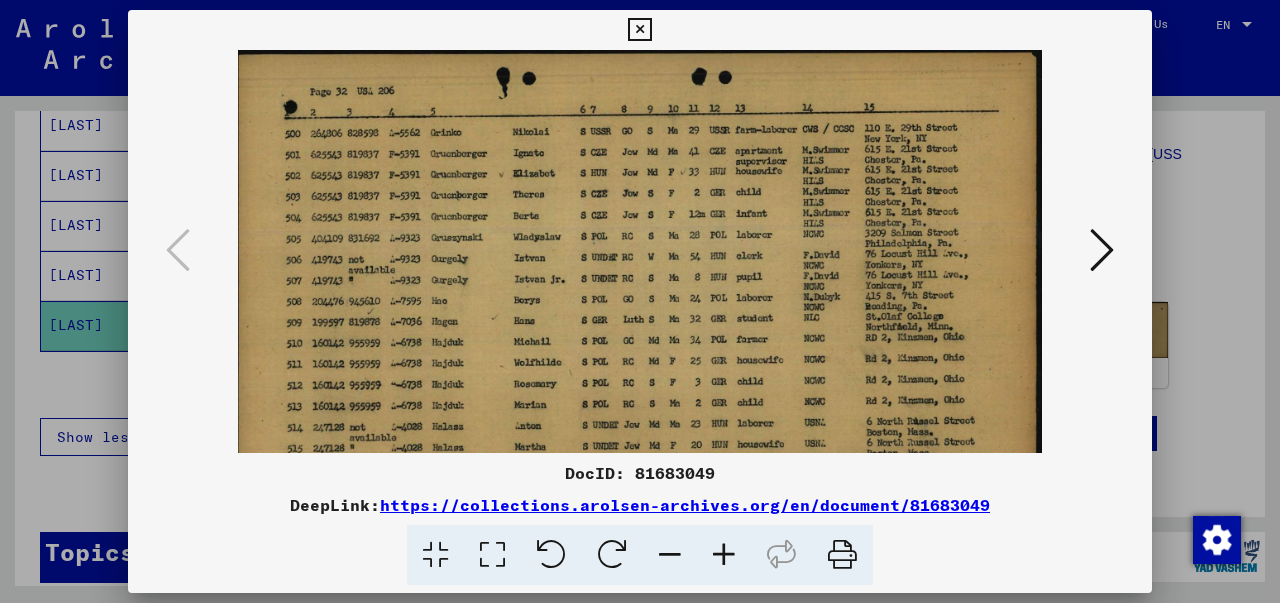 scroll, scrollTop: 100, scrollLeft: 0, axis: vertical 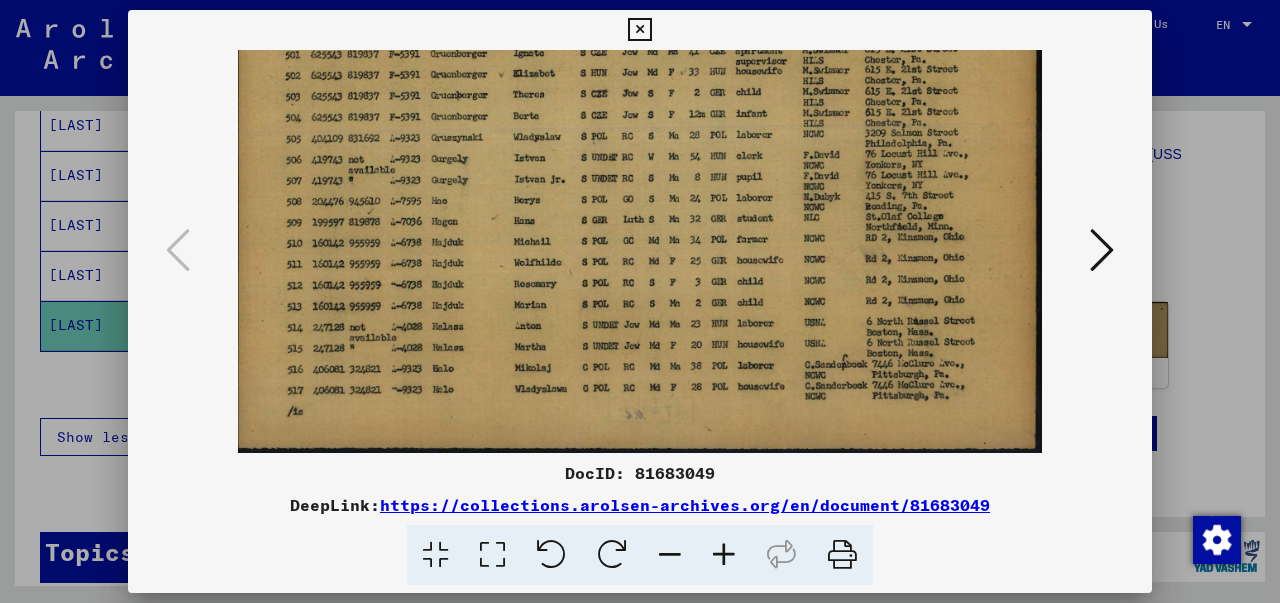 drag, startPoint x: 684, startPoint y: 307, endPoint x: 684, endPoint y: 282, distance: 25 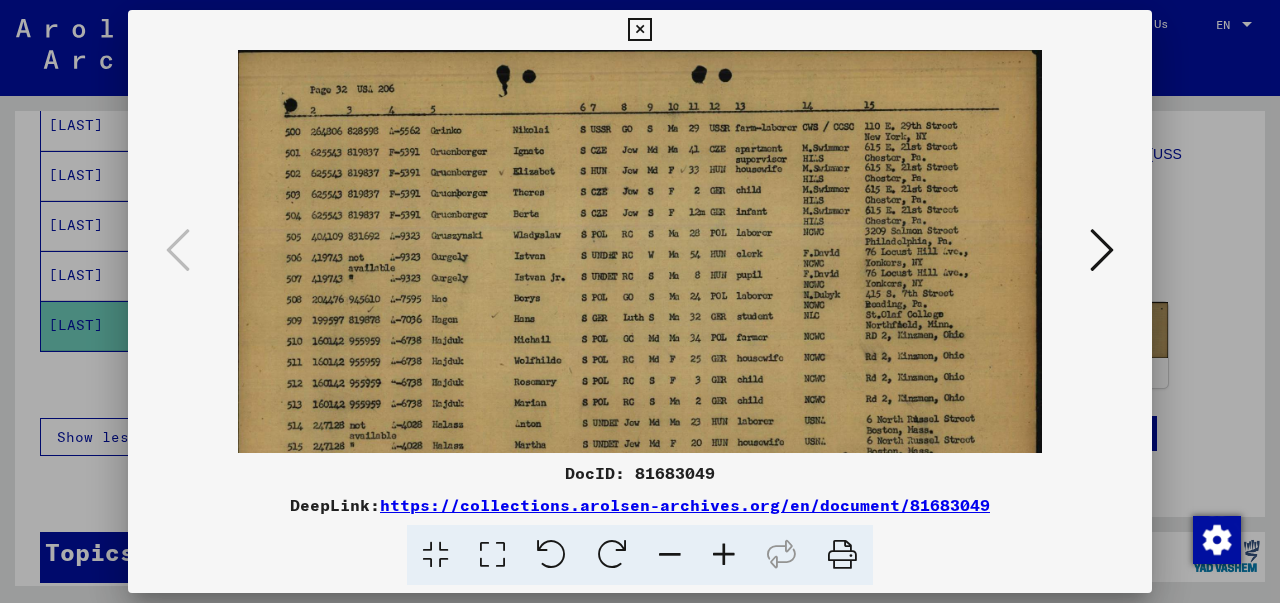 scroll, scrollTop: 0, scrollLeft: 0, axis: both 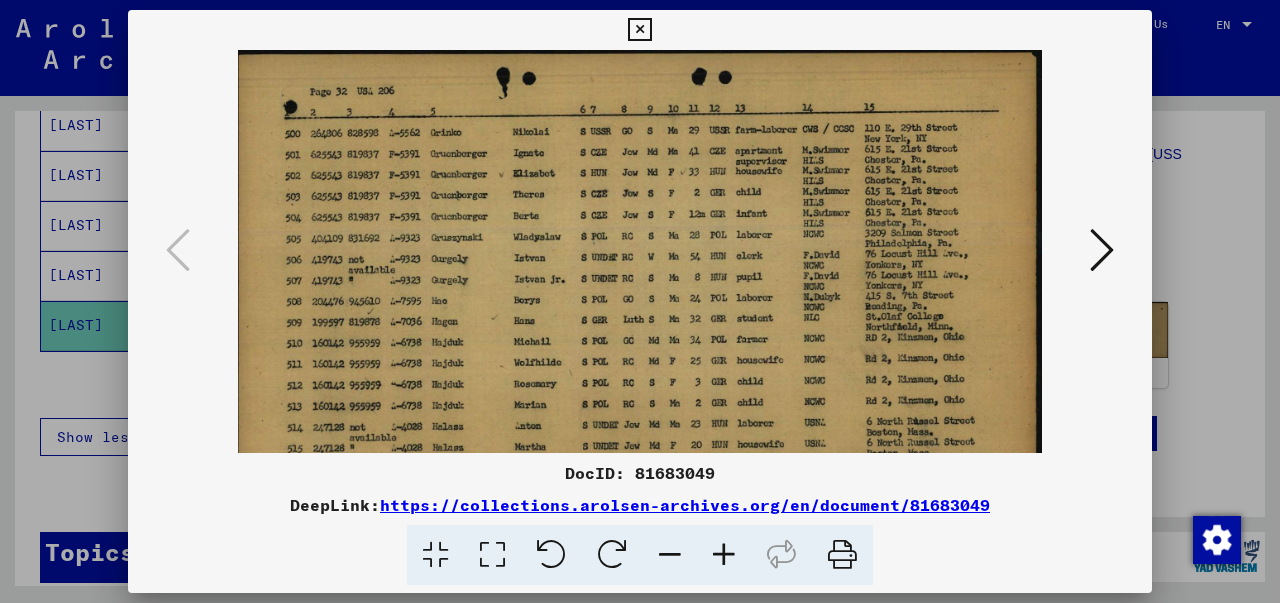 drag, startPoint x: 556, startPoint y: 317, endPoint x: 591, endPoint y: 427, distance: 115.43397 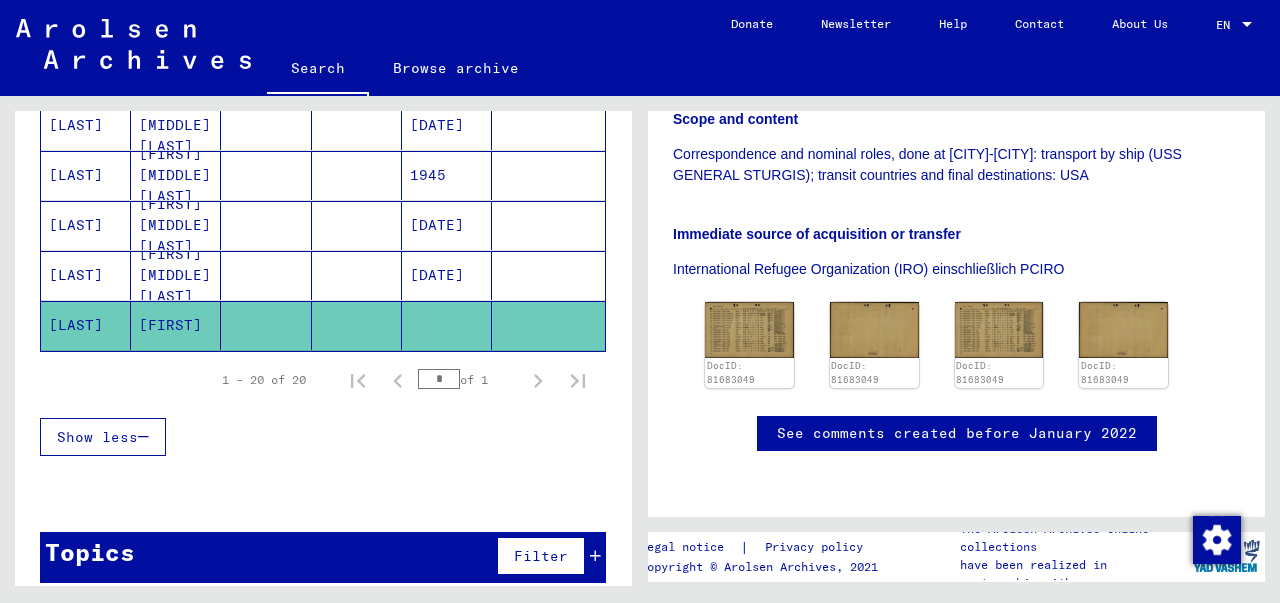 scroll, scrollTop: 605, scrollLeft: 0, axis: vertical 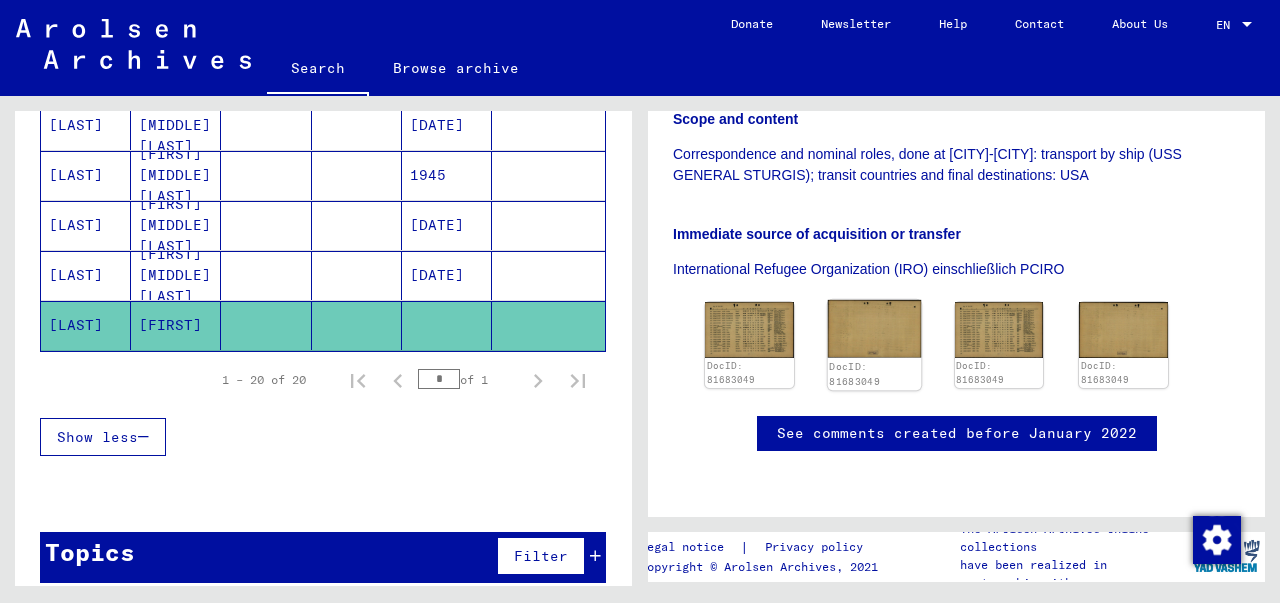 click 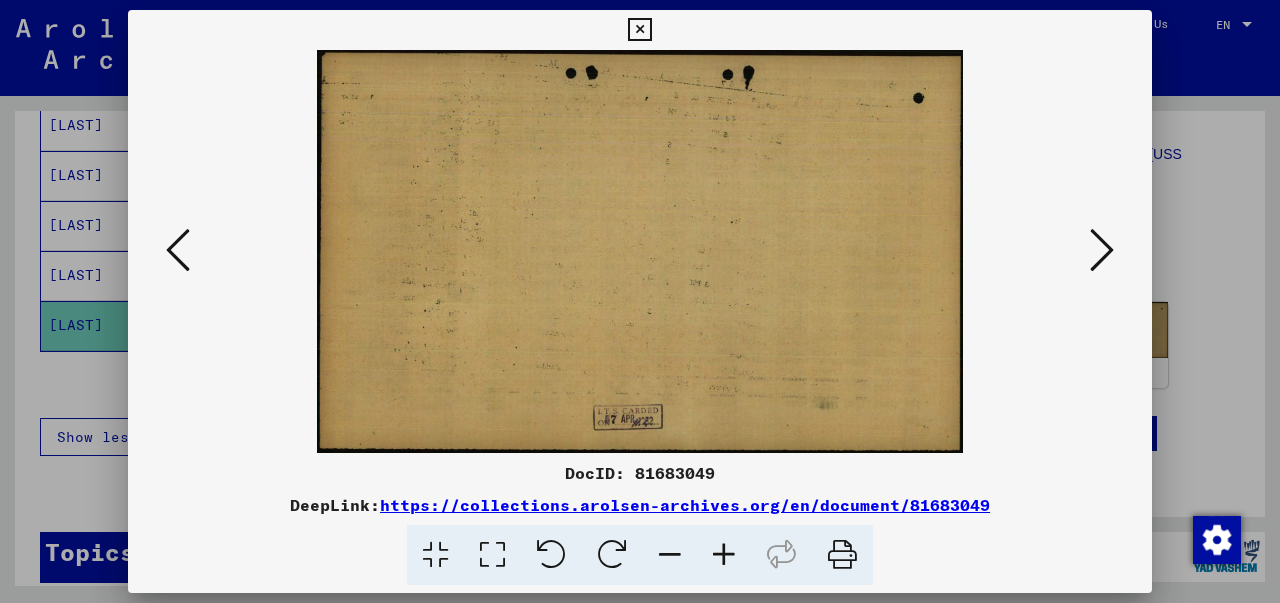 click at bounding box center [639, 30] 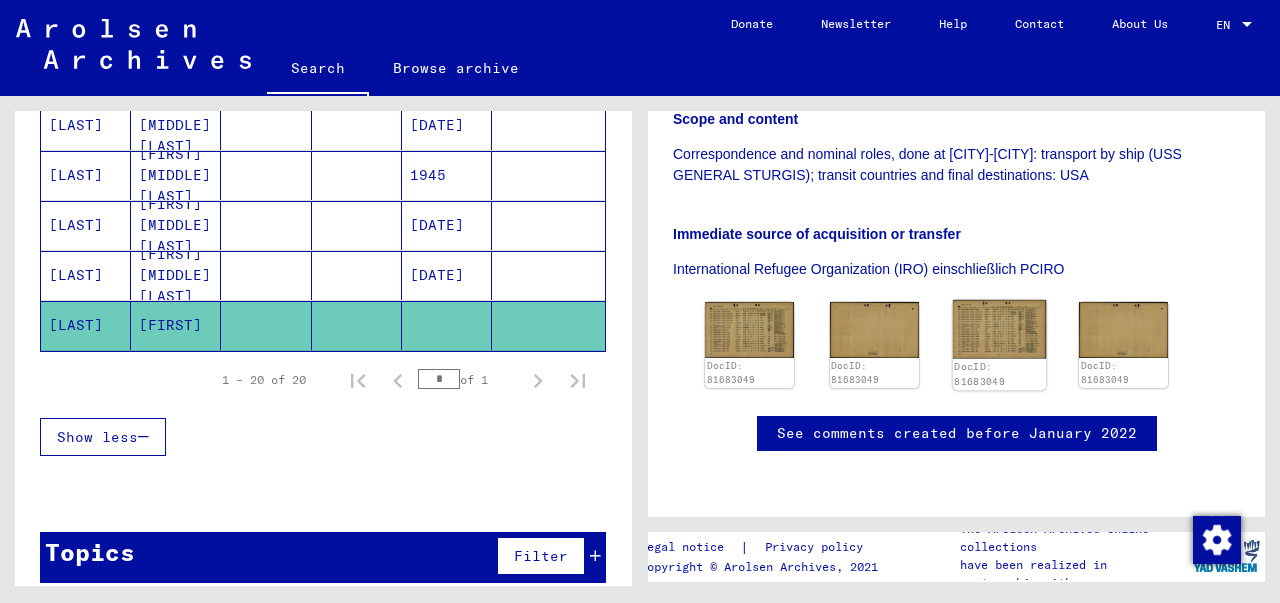 click 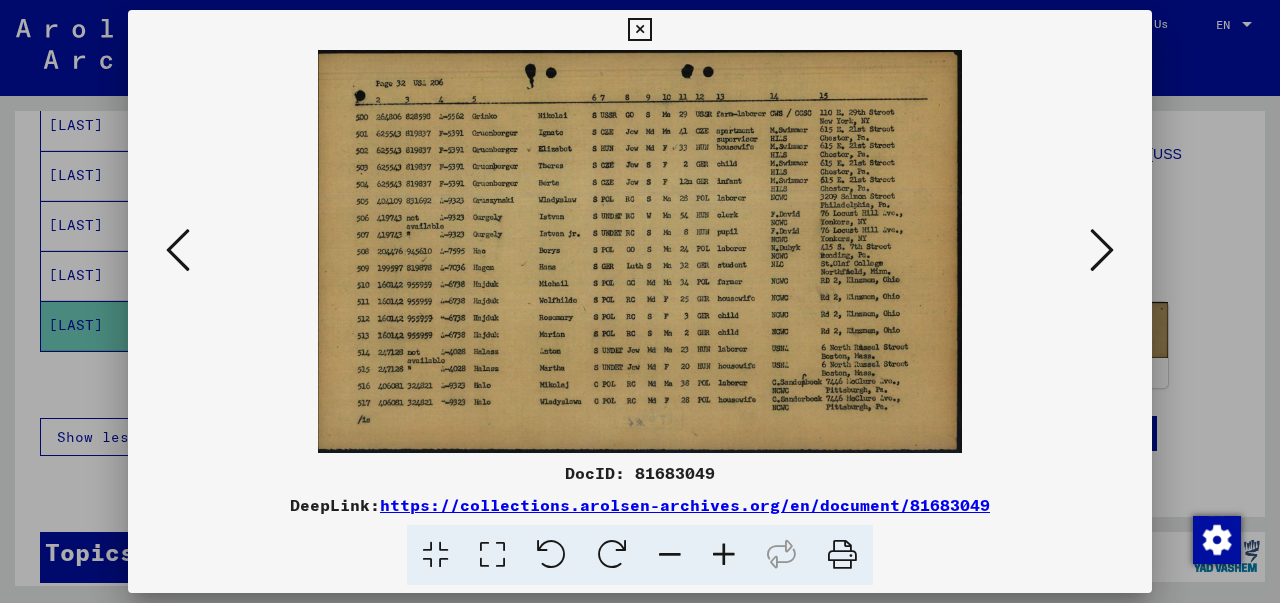 click at bounding box center (1102, 250) 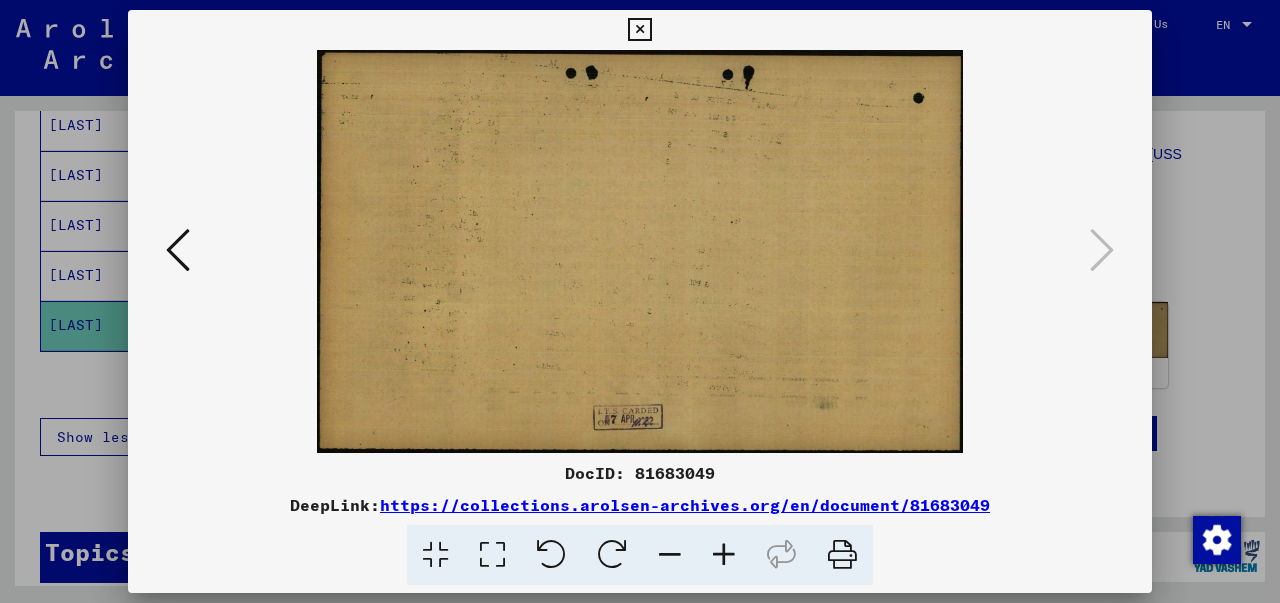 click at bounding box center [639, 30] 